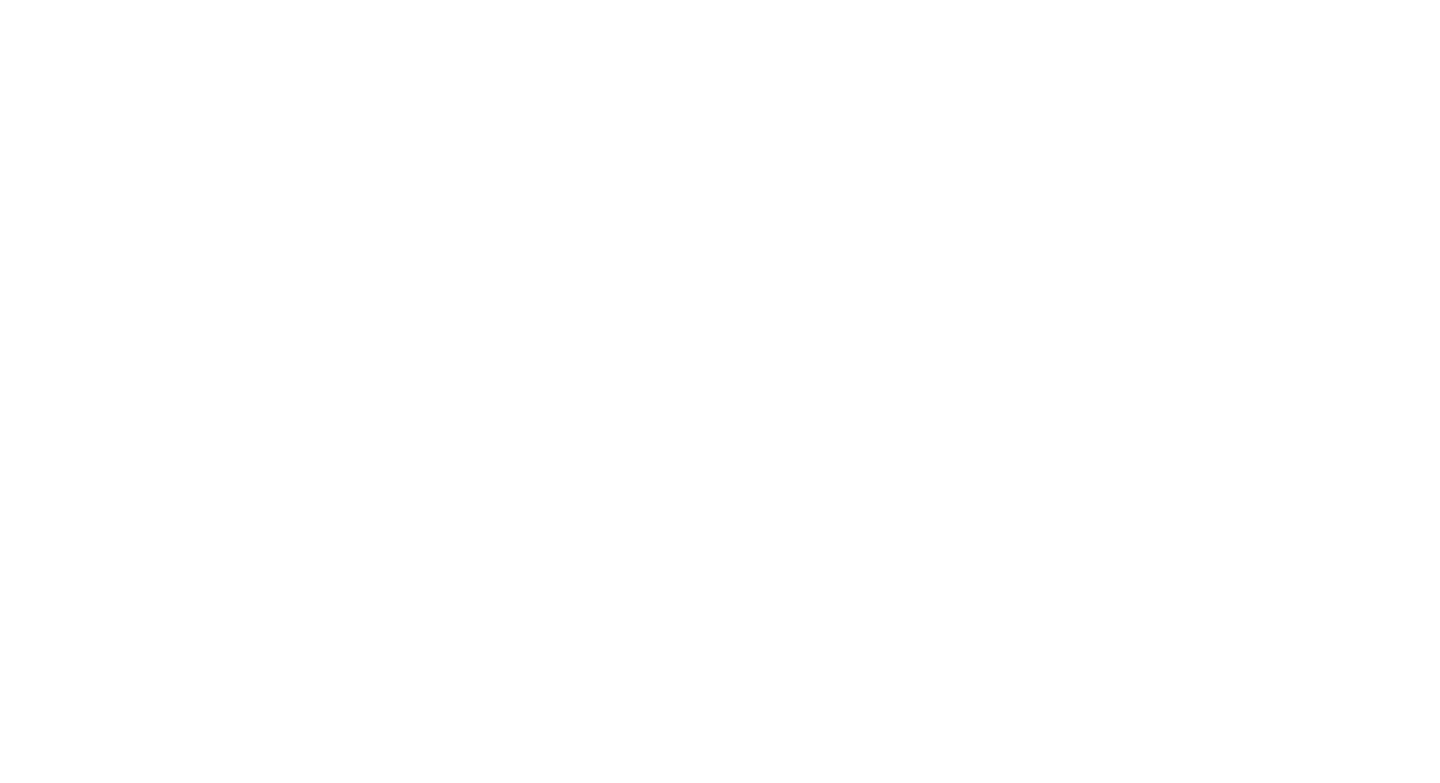 scroll, scrollTop: 0, scrollLeft: 0, axis: both 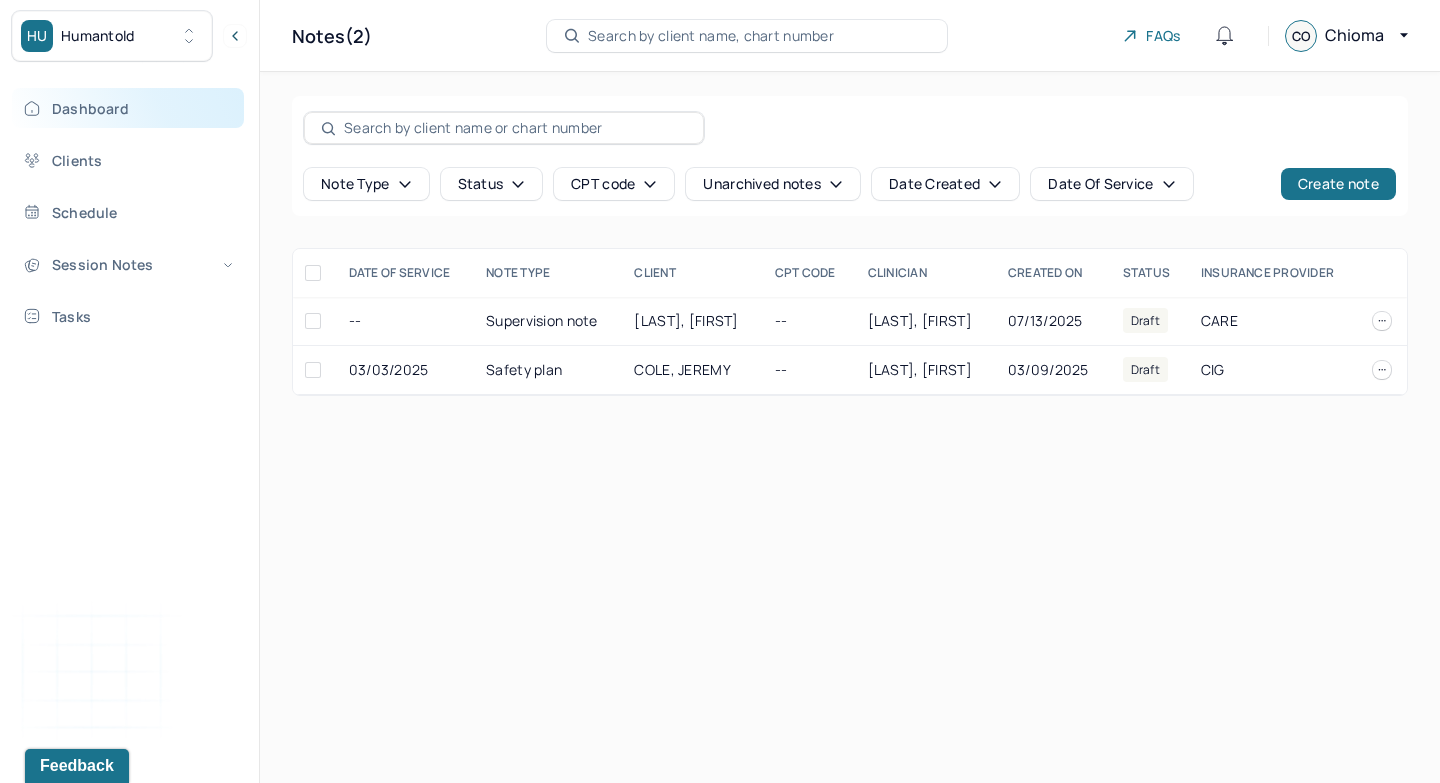 click on "Dashboard" at bounding box center [128, 108] 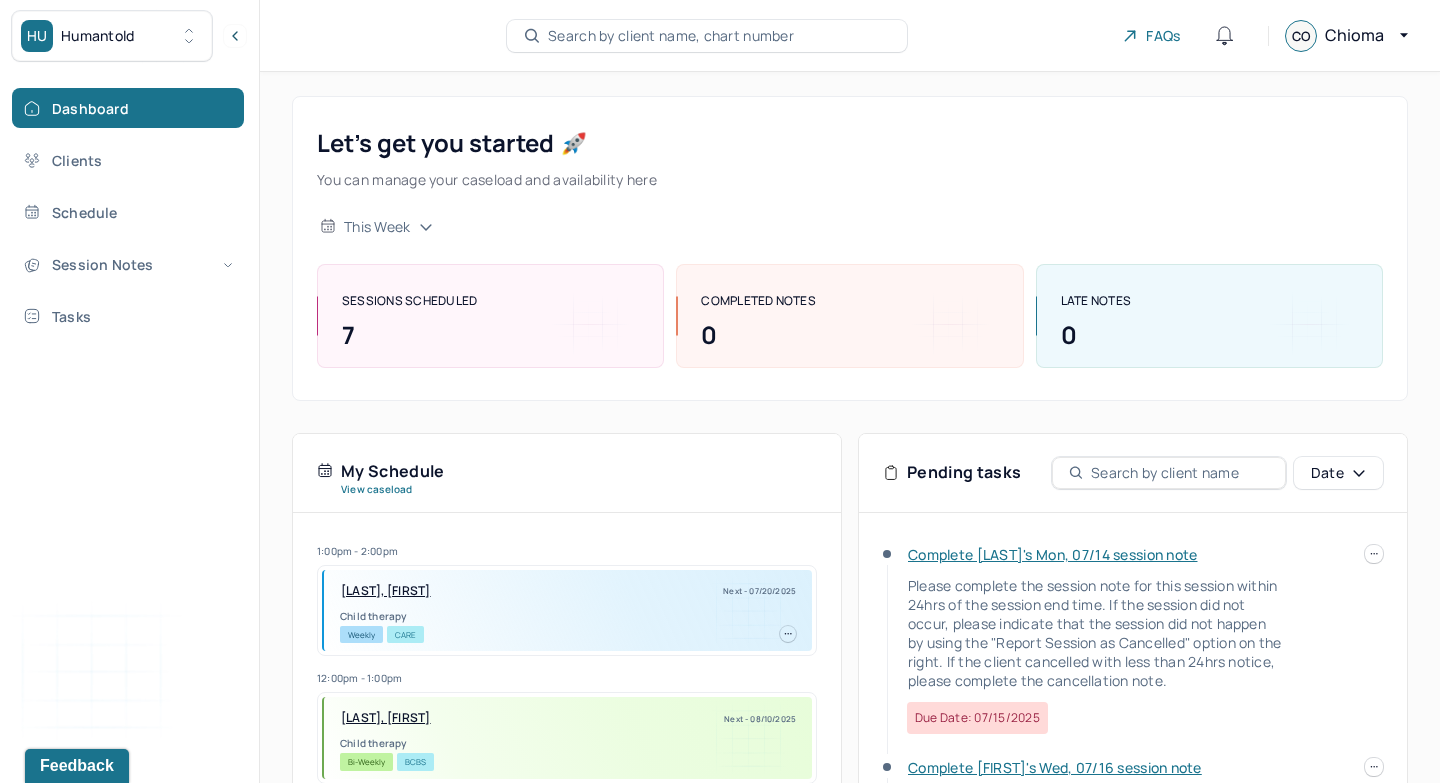 scroll, scrollTop: 213, scrollLeft: 0, axis: vertical 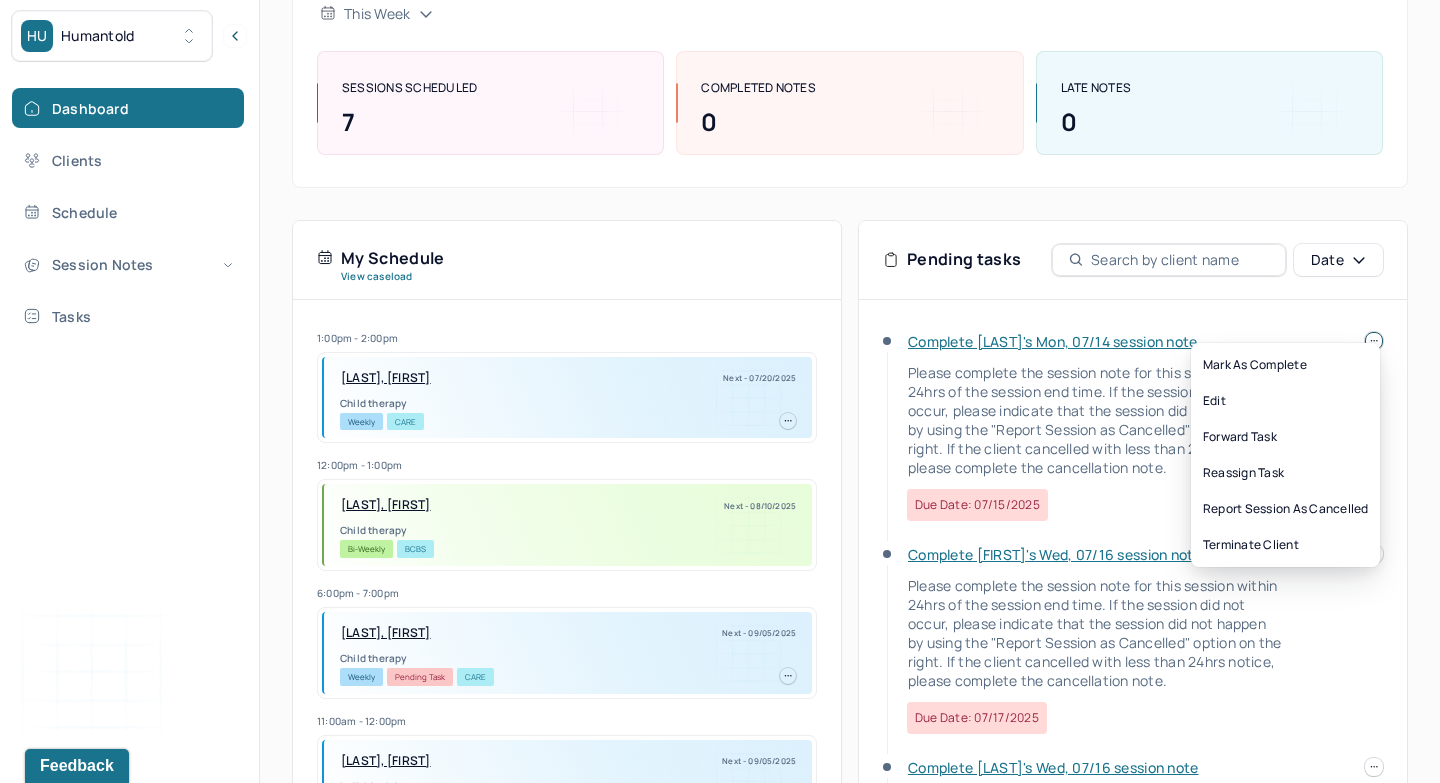 click on "HU [LAST] Dashboard Clients Schedule Session Notes Tasks CO [LAST] provider Logout Search by client name, chart number FAQs CO [LAST] Let’s get you started 🚀 You can manage your caseload and availability here this week SESSIONS SCHEDULED 7 COMPLETED NOTES 0 LATE NOTES 0 My Schedule View caseload 1:00pm - 2:00pm WILLIAMS-EL, [LAST] Next - 07/20/2025 Child therapy Weekly CARE 12:00pm - 1:00pm SMITH, [LAST] Next - 08/10/2025 Child therapy Bi-Weekly BCBS 6:00pm - 7:00pm WILLIAMS, [LAST] Next - 09/05/2025 Child therapy Weekly Pending Task CARE 11:00am - 12:00pm AFFRIANY, [LAST] Next - 09/05/2025 Individual therapy Weekly Pending Task CARE 3:00pm - 4:00pm HINGORANI, [LAST] Next - 09/05/2025 Individual therapy Weekly Pending Task CARE 5:00pm - 6:00pm VRATIMOS, [LAST] Next - 09/05/2025 Individual therapy Weekly Pending Task CARE 6:00pm - 7:00pm RUSSELL, [LAST] Next - 09/05/2025 Child therapy Weekly CARE" at bounding box center [720, 370] 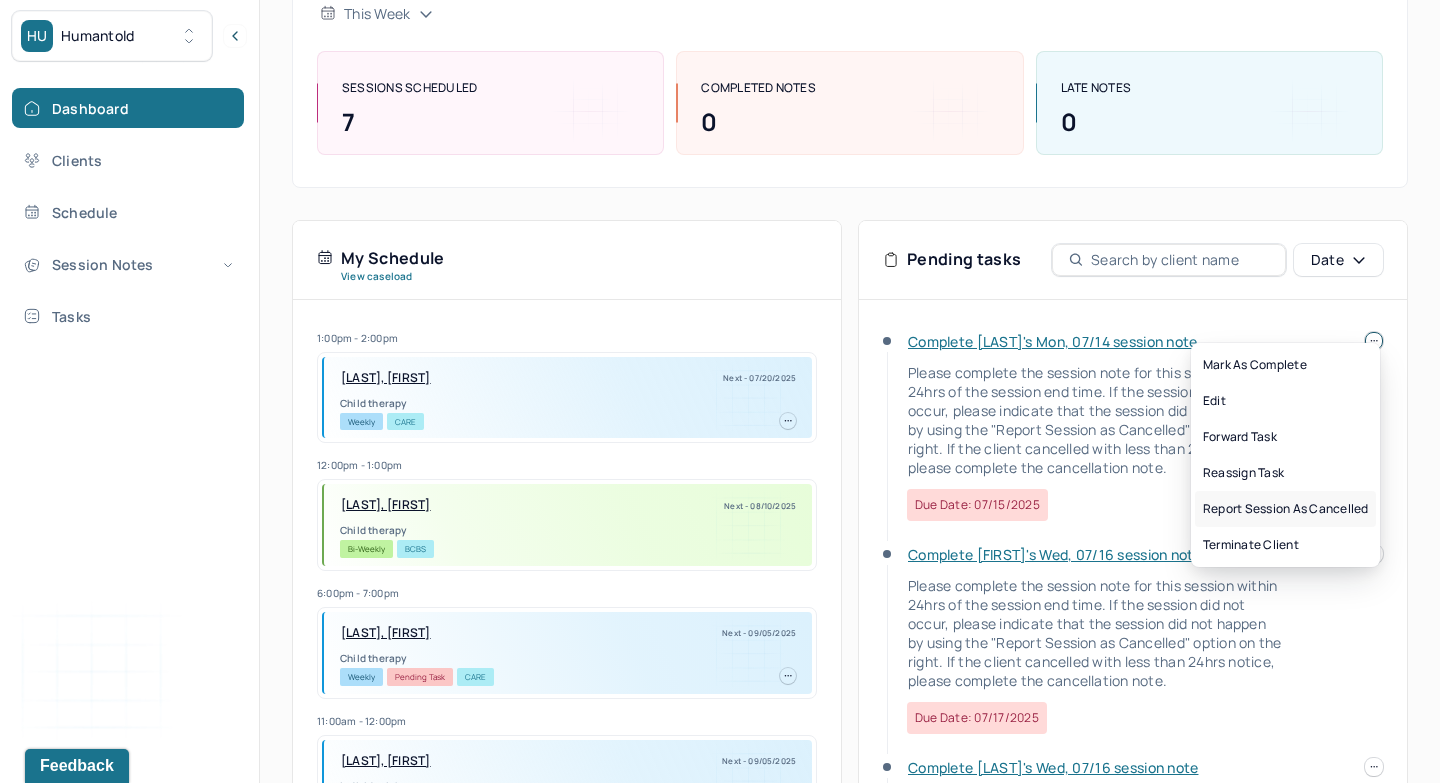 click on "Report session as cancelled" at bounding box center (1285, 509) 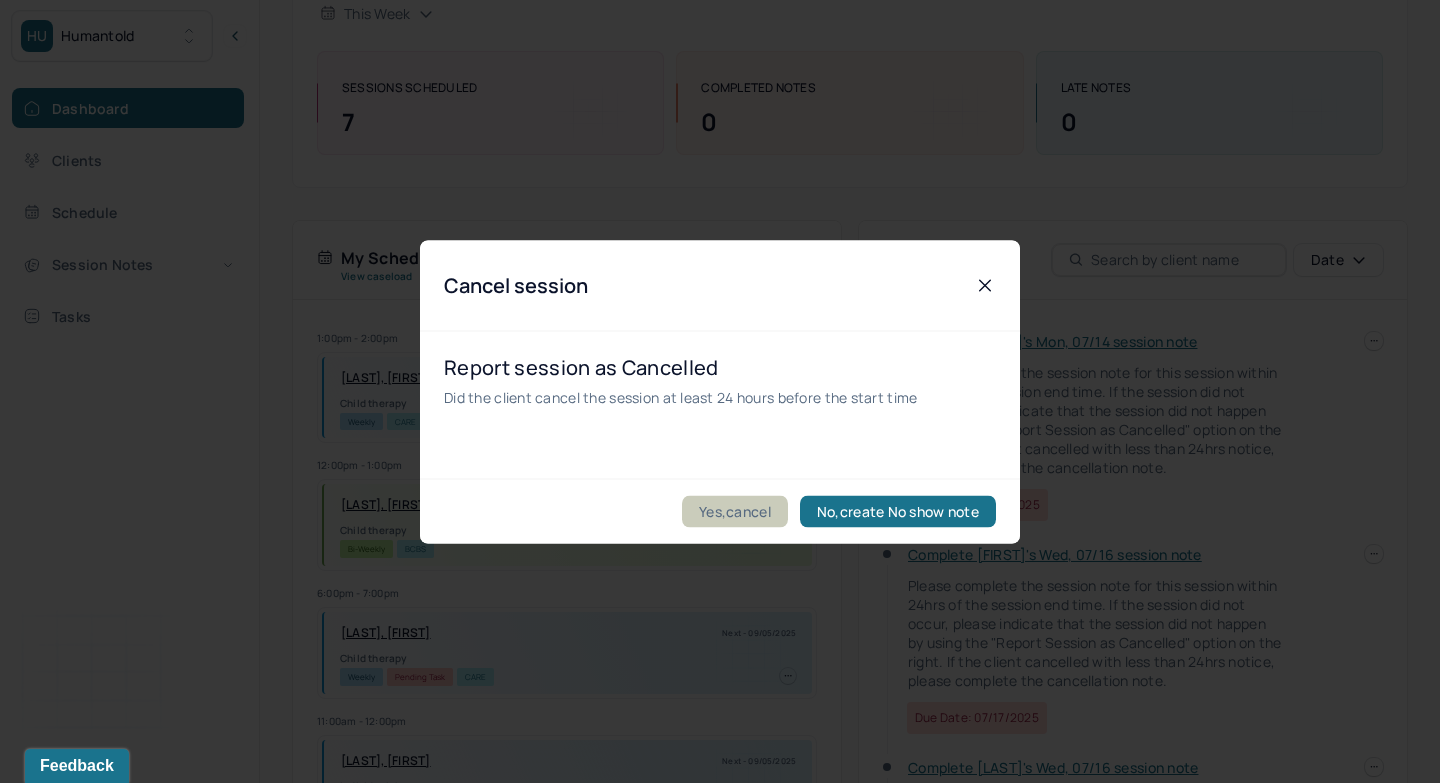 click on "Yes,cancel" at bounding box center [735, 511] 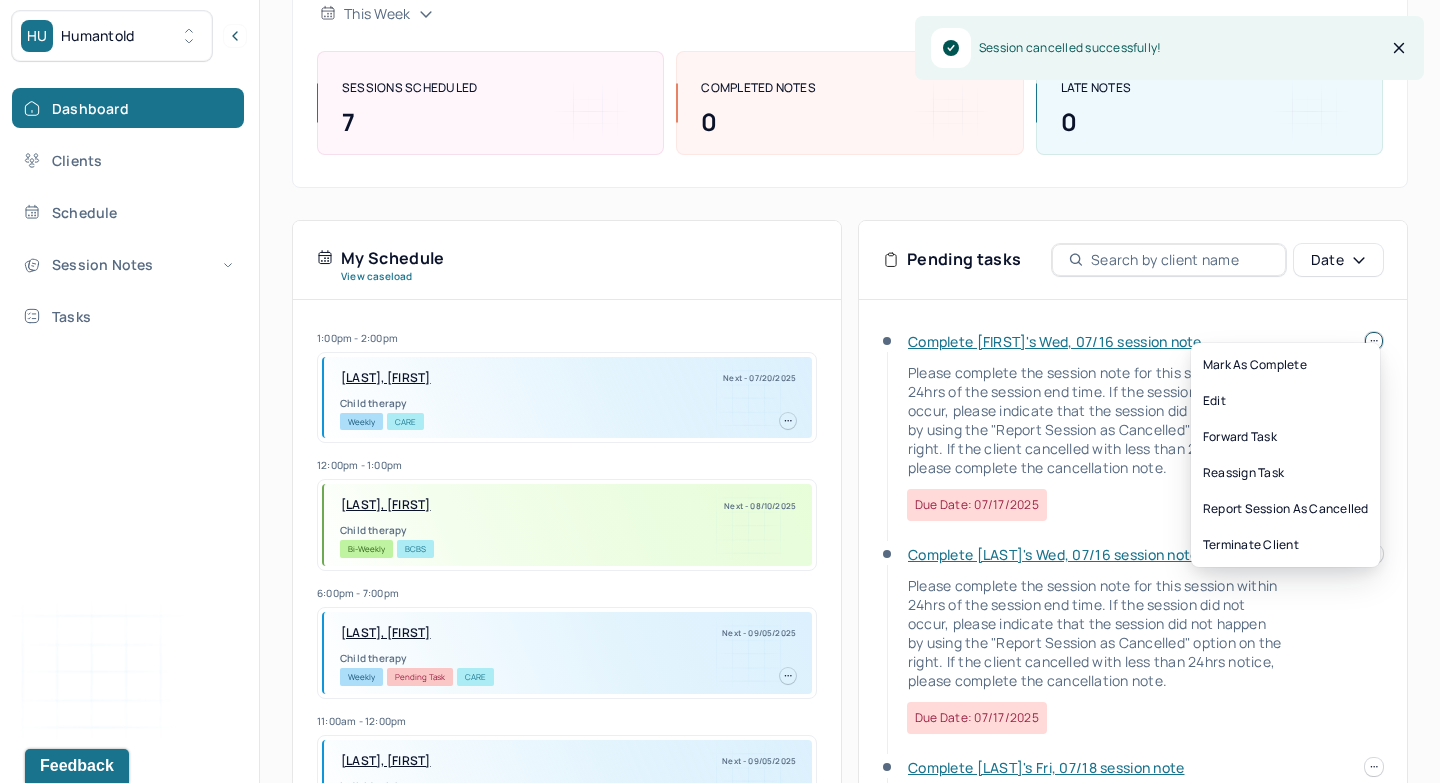 click on "HU [LAST] Dashboard Clients Schedule Session Notes Tasks CO [LAST] provider Logout Search by client name, chart number FAQs CO [LAST] Let’s get you started 🚀 You can manage your caseload and availability here this week SESSIONS SCHEDULED 7 COMPLETED NOTES 0 LATE NOTES 0 My Schedule View caseload 1:00pm - 2:00pm WILLIAMS-EL, [LAST] Next - 07/20/2025 Child therapy Weekly CARE 12:00pm - 1:00pm SMITH, [LAST] Next - 08/10/2025 Child therapy Bi-Weekly BCBS 6:00pm - 7:00pm WILLIAMS, [LAST] Next - 09/05/2025 Child therapy Weekly Pending Task CARE 11:00am - 12:00pm AFFRIANY, [LAST] Next - 09/05/2025 Individual therapy Weekly Pending Task CARE 3:00pm - 4:00pm HINGORANI, [LAST] Next - 09/05/2025 Individual therapy Weekly Pending Task CARE 5:00pm - 6:00pm VRATIMOS, [LAST] Next - 09/05/2025 Individual therapy Weekly Pending Task CARE 6:00pm - 7:00pm RUSSELL, [LAST] Next - 09/05/2025 Child therapy Weekly CARE" at bounding box center (720, 370) 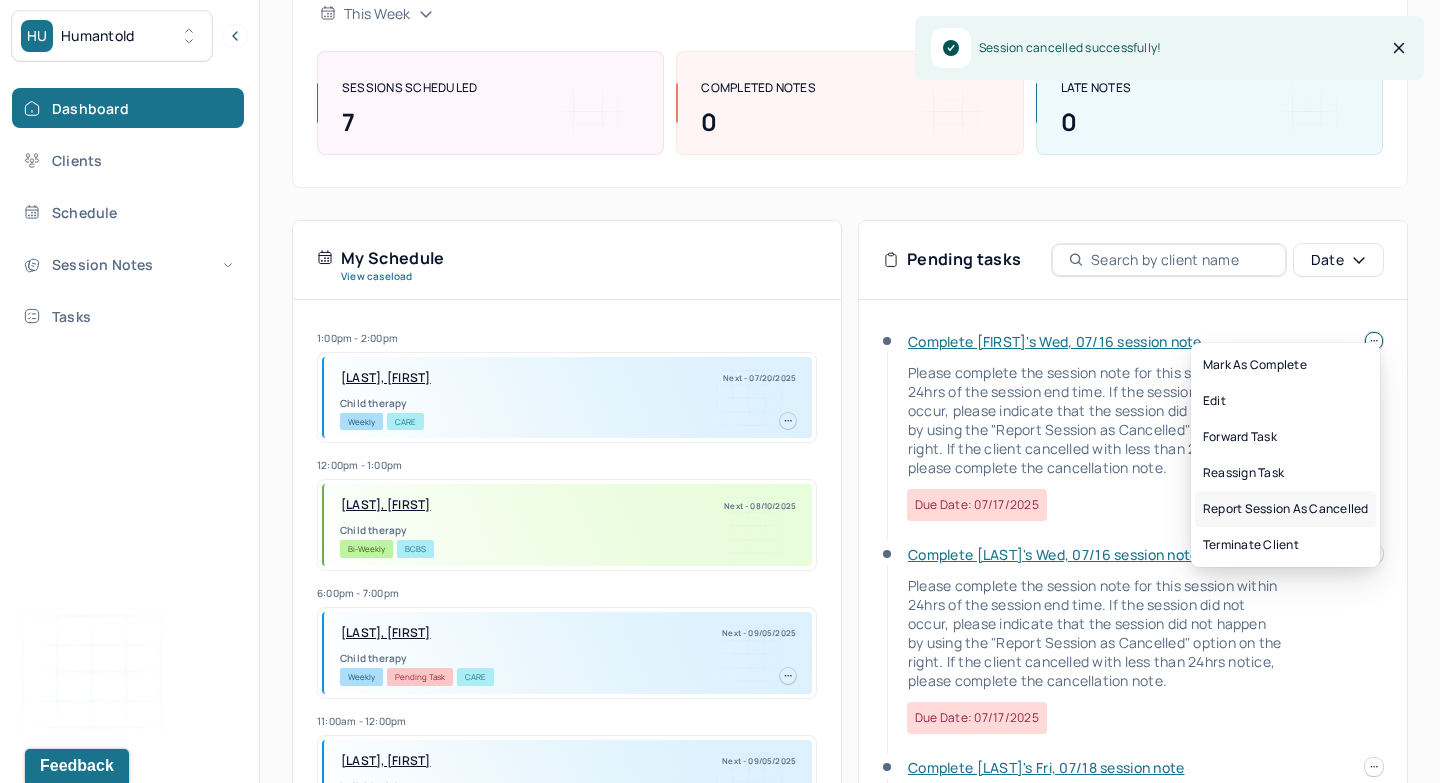 click on "Report session as cancelled" at bounding box center (1285, 509) 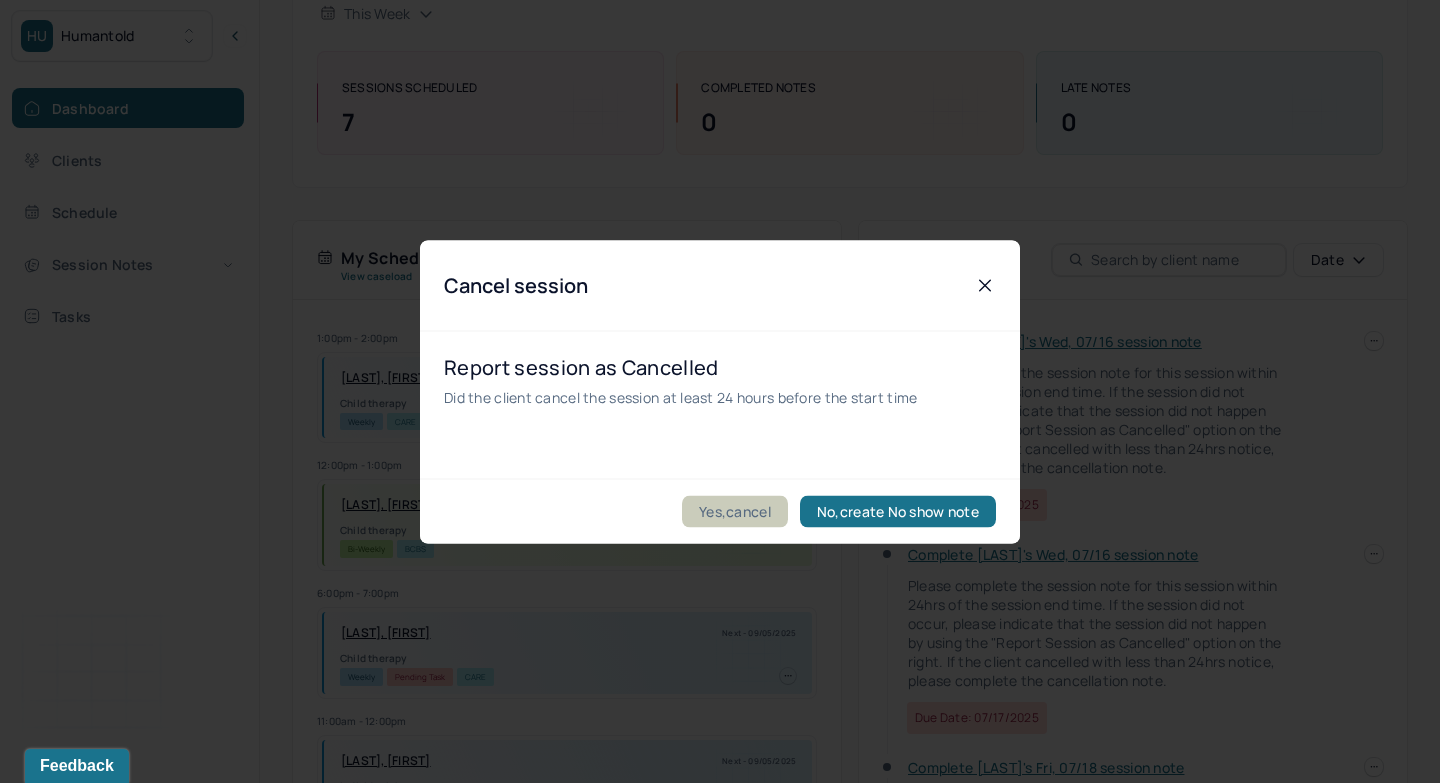 click on "Yes,cancel" at bounding box center [735, 511] 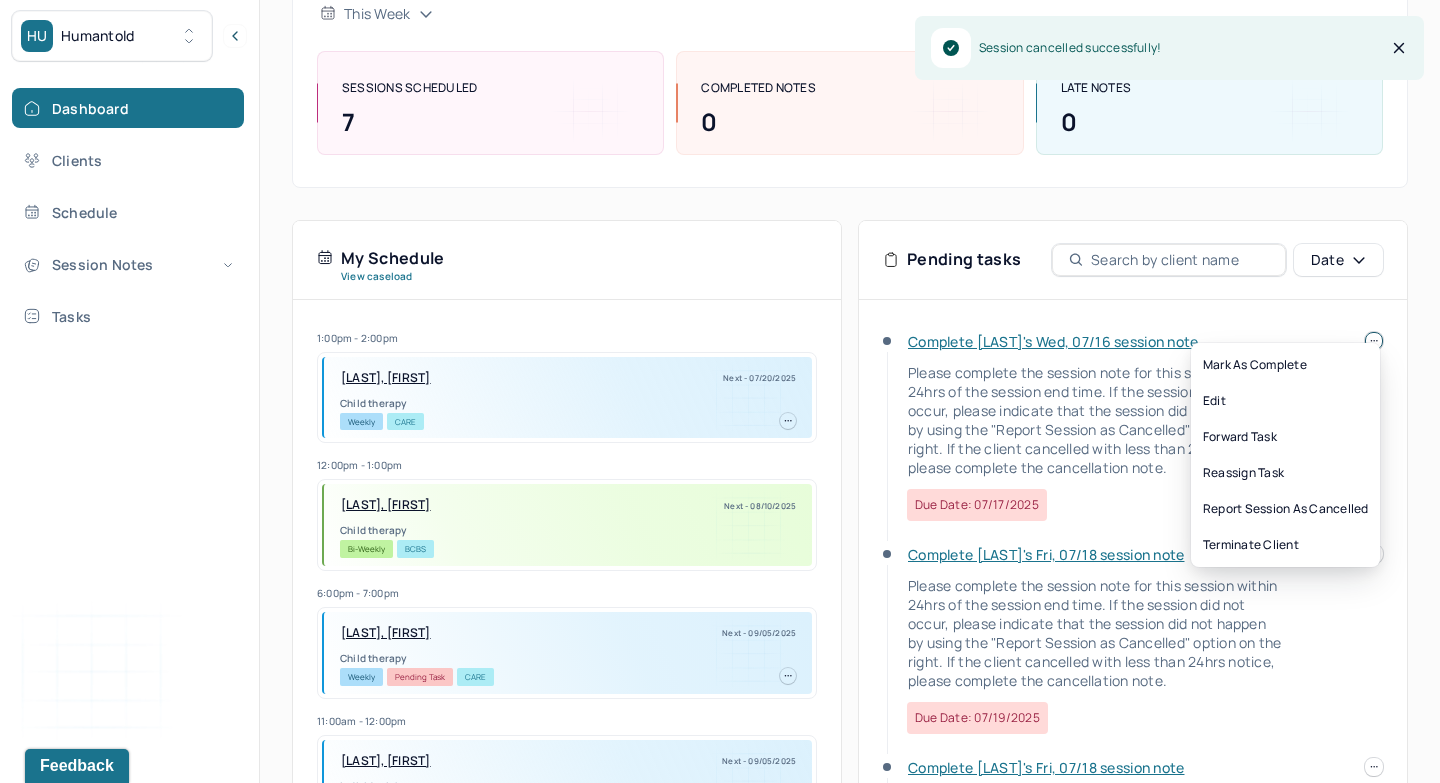click on "HU [LAST] Dashboard Clients Schedule Session Notes Tasks CO [LAST] provider Logout Search by client name, chart number FAQs CO [LAST] Let’s get you started 🚀 You can manage your caseload and availability here this week SESSIONS SCHEDULED 7 COMPLETED NOTES 0 LATE NOTES 0 My Schedule View caseload 1:00pm - 2:00pm WILLIAMS-EL, [LAST] Next - 07/20/2025 Child therapy Weekly CARE 12:00pm - 1:00pm SMITH, [LAST] Next - 08/10/2025 Child therapy Bi-Weekly BCBS 6:00pm - 7:00pm WILLIAMS, [LAST] Next - 09/05/2025 Child therapy Weekly Pending Task CARE 11:00am - 12:00pm AFFRIANY, [LAST] Next - 09/05/2025 Individual therapy Weekly Pending Task CARE 3:00pm - 4:00pm HINGORANI, [LAST] Next - 09/05/2025 Individual therapy Weekly Pending Task CARE 5:00pm - 6:00pm VRATIMOS, [LAST] Next - 09/05/2025 Individual therapy Weekly Pending Task CARE 6:00pm - 7:00pm RUSSELL, [LAST] Next - 09/05/2025 Child therapy Weekly CARE" at bounding box center (720, 370) 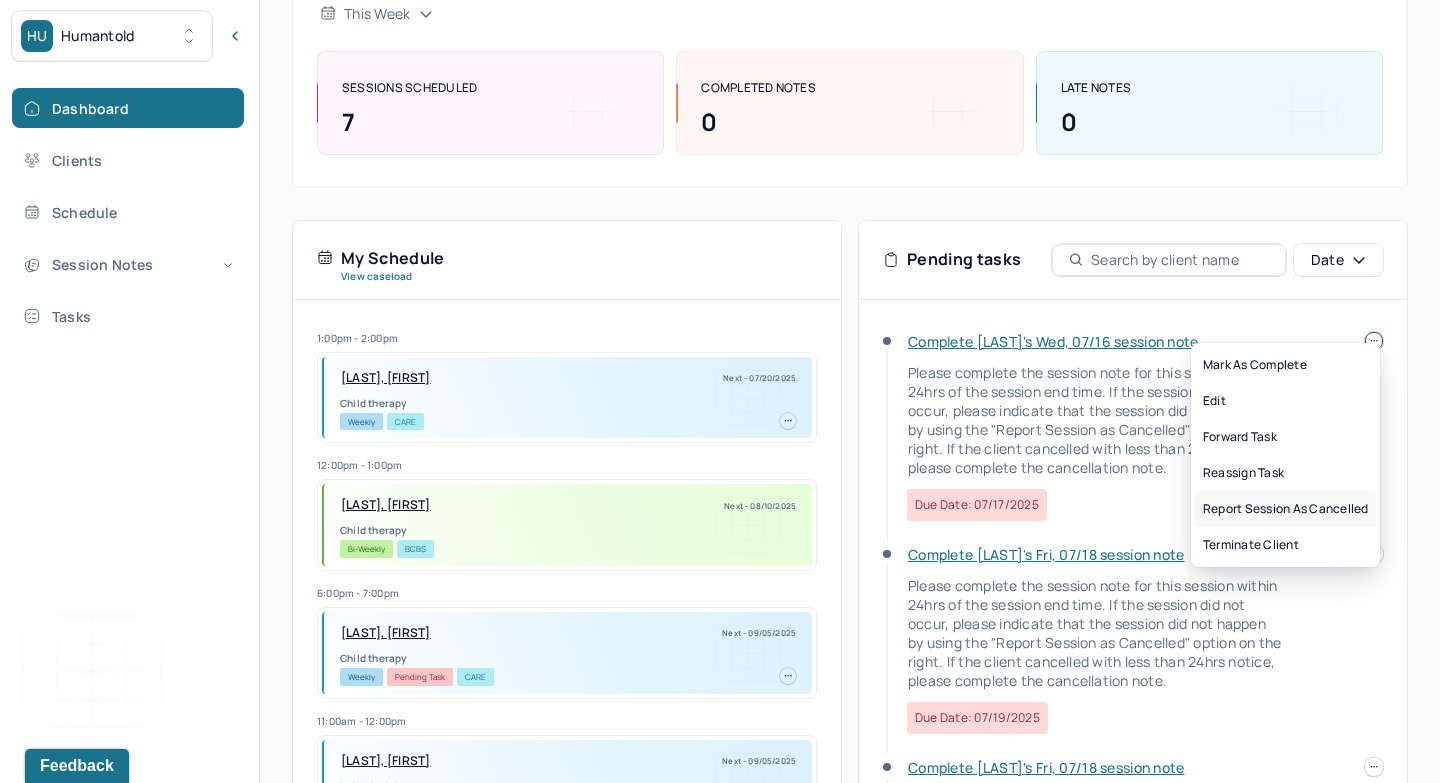 click on "Report session as cancelled" at bounding box center [1285, 509] 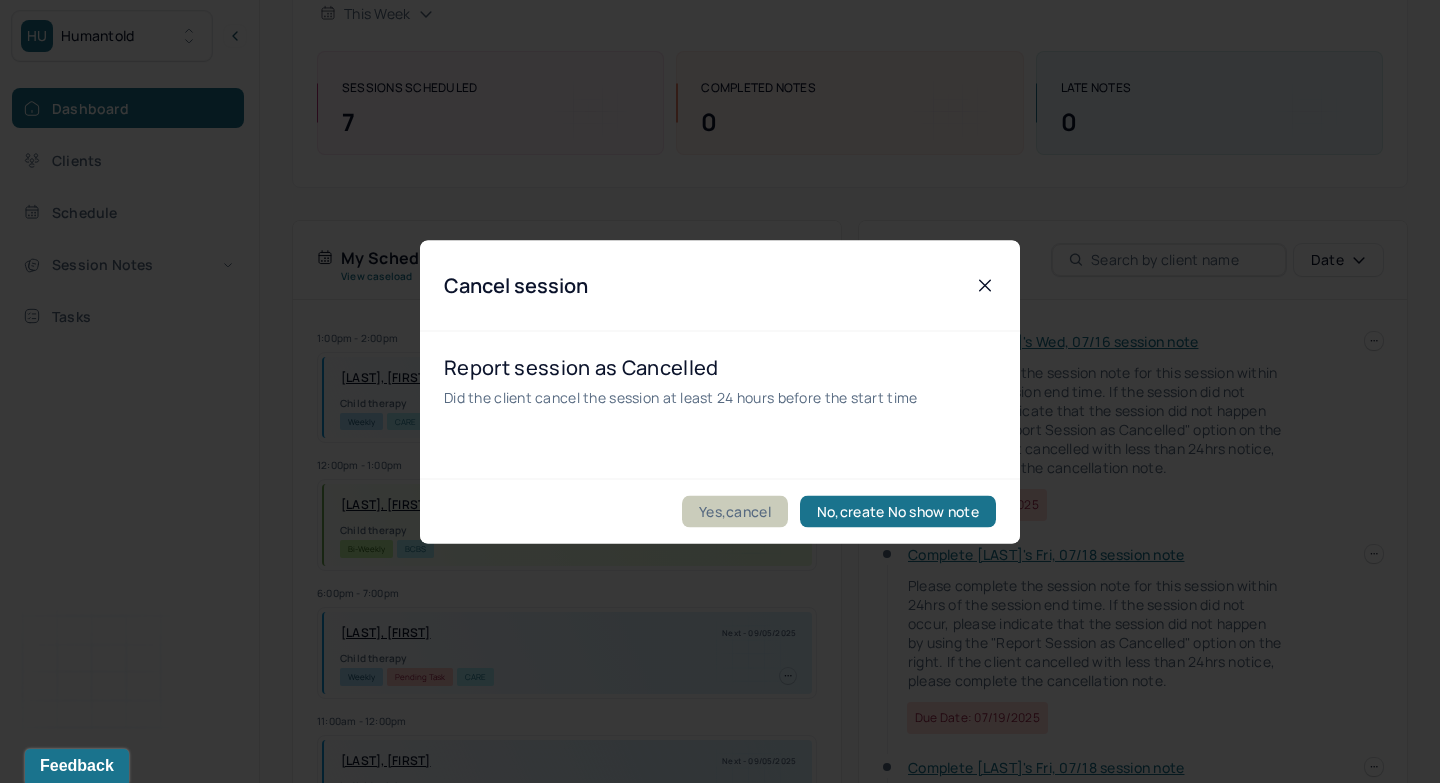 click on "Yes,cancel" at bounding box center [735, 511] 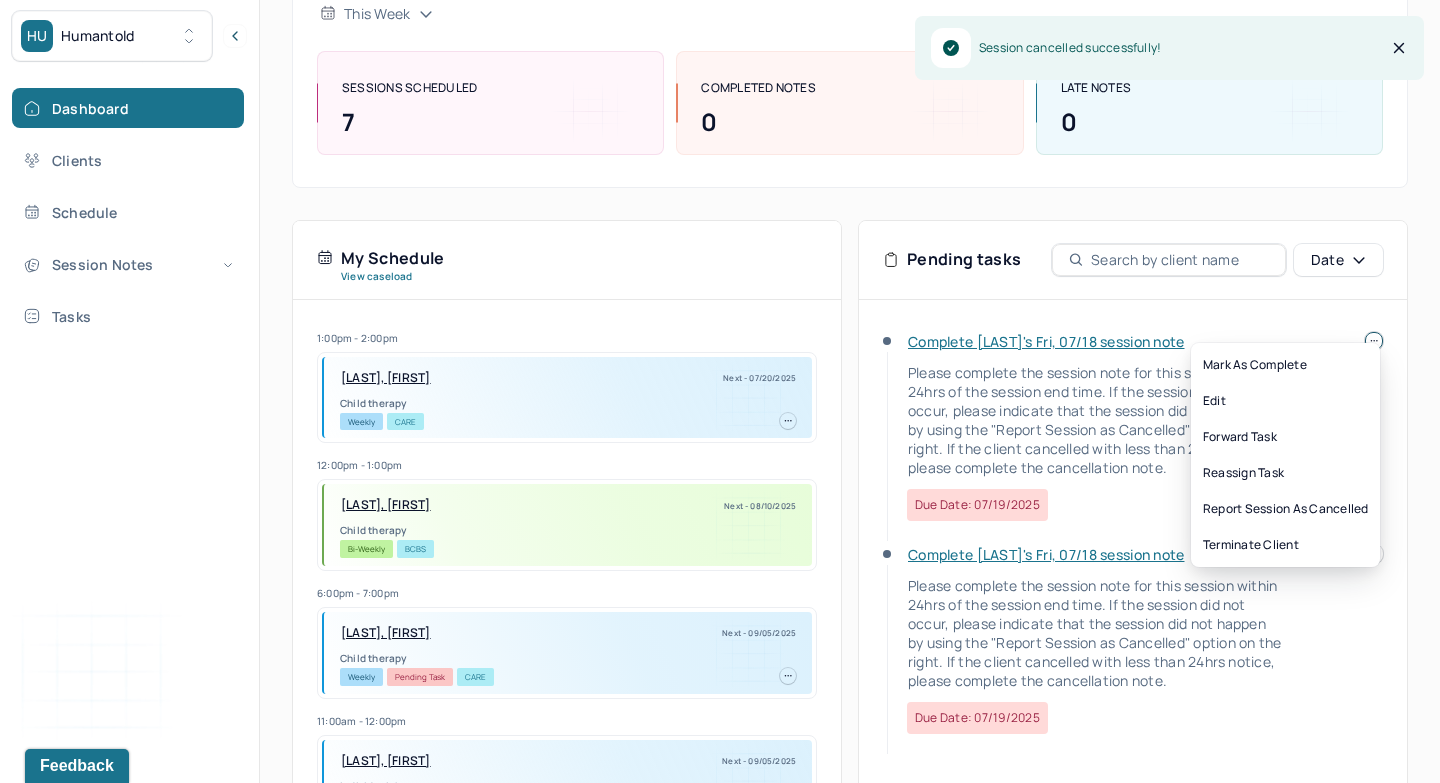 click 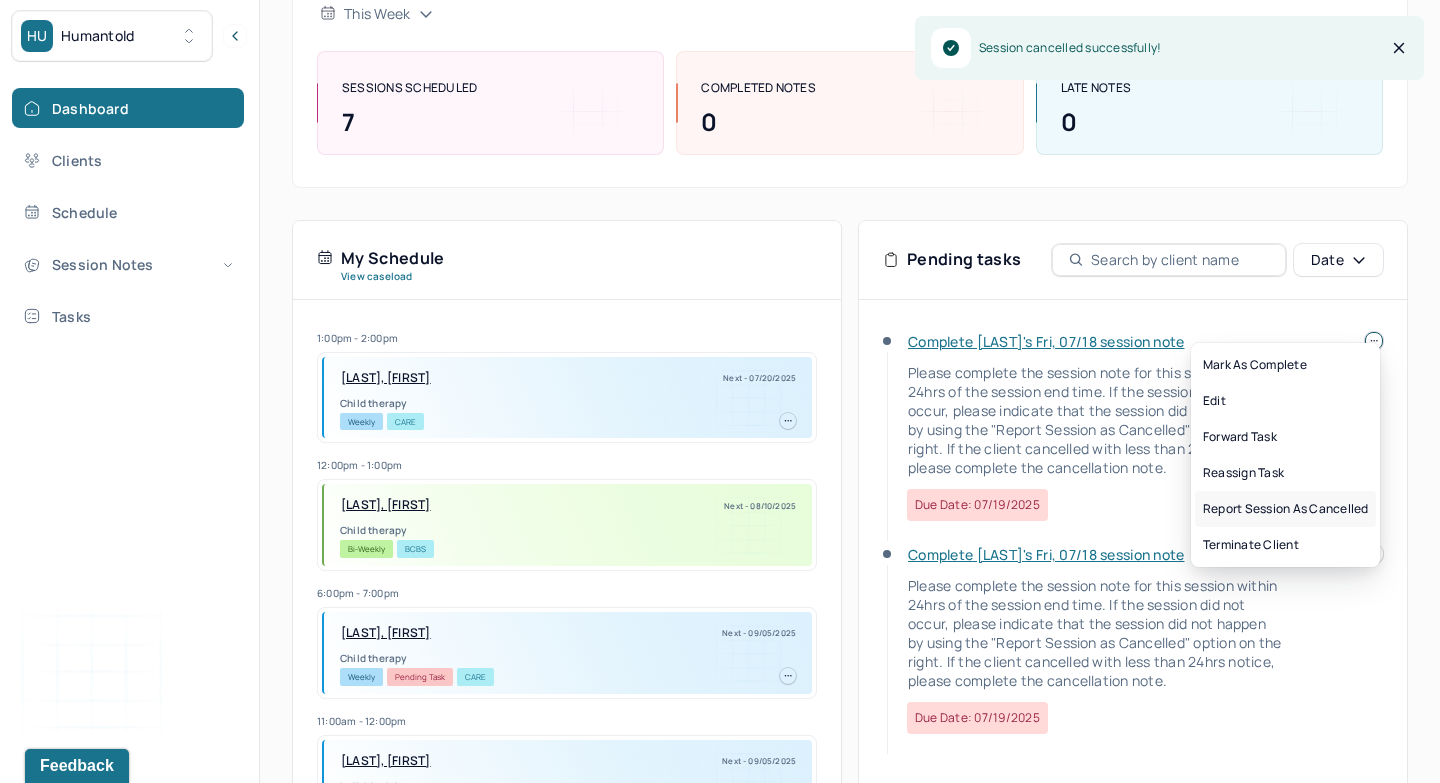 click on "Report session as cancelled" at bounding box center [1285, 509] 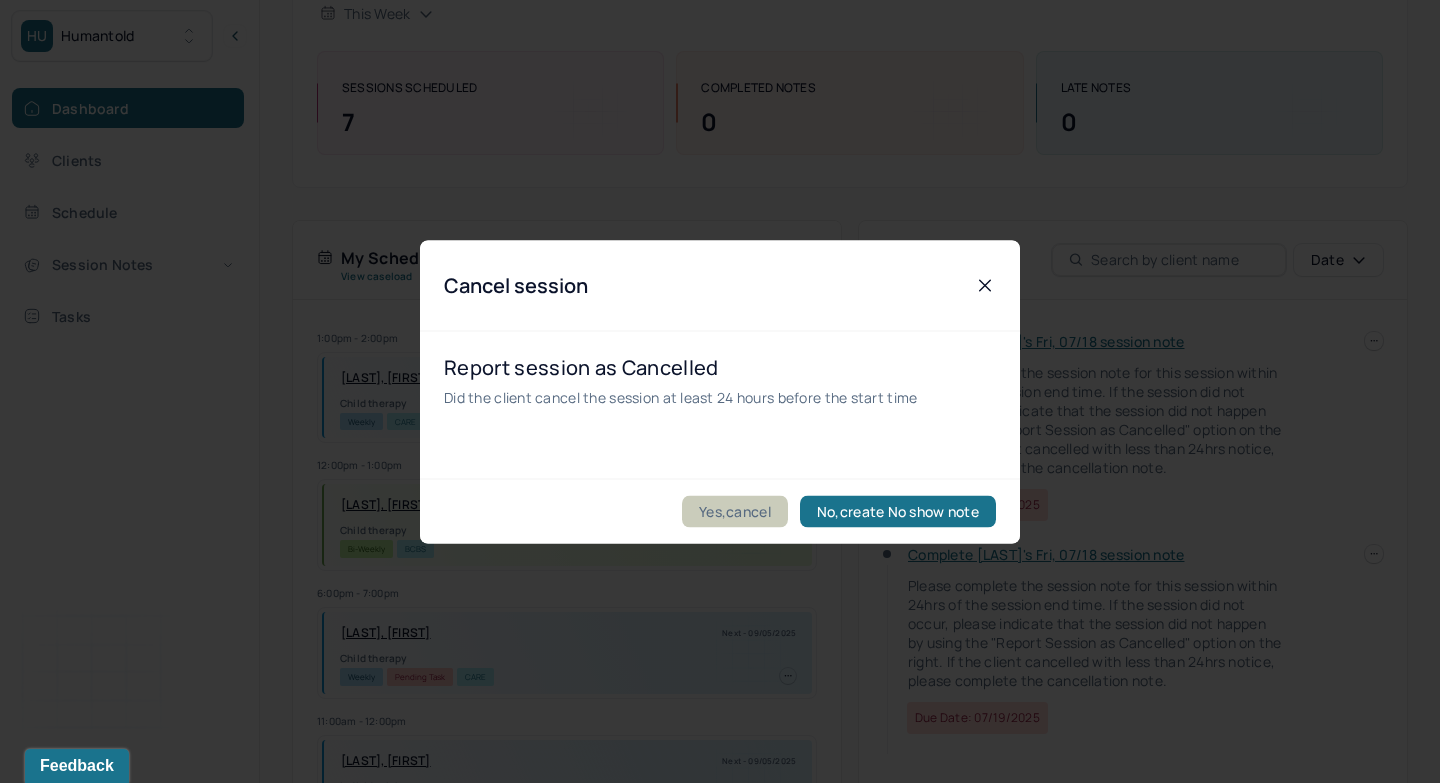 click on "Yes,cancel" at bounding box center [735, 511] 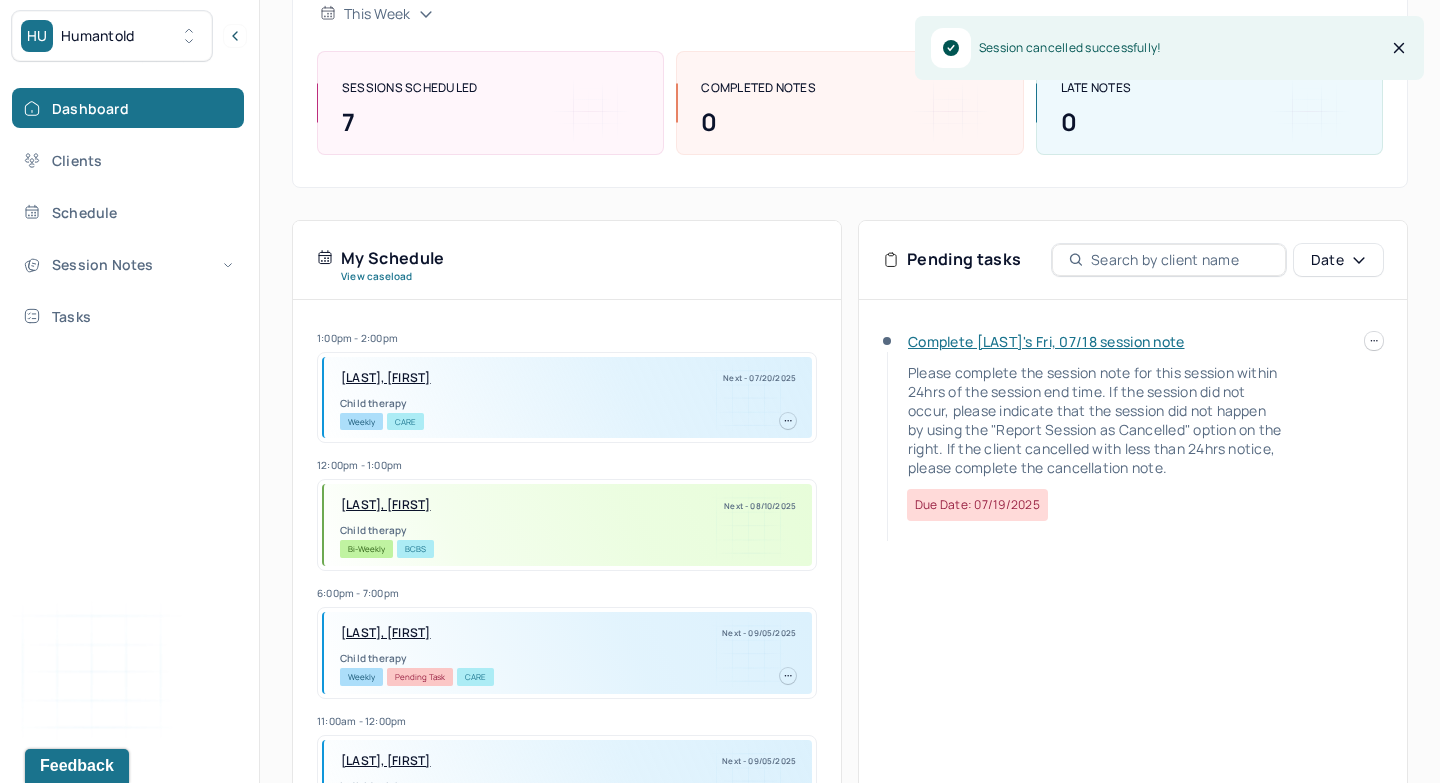 click on "Complete [LAST]'s Fri, 07/18 session note Please complete the session note for this session within 24hrs of the session end time. If the session did not occur, please indicate that the session did not happen by using the "Report Session as Cancelled" option on the right. If the client cancelled with less than 24hrs notice, please complete the cancellation note. Due date: 07/19/2025" at bounding box center [1133, 438] 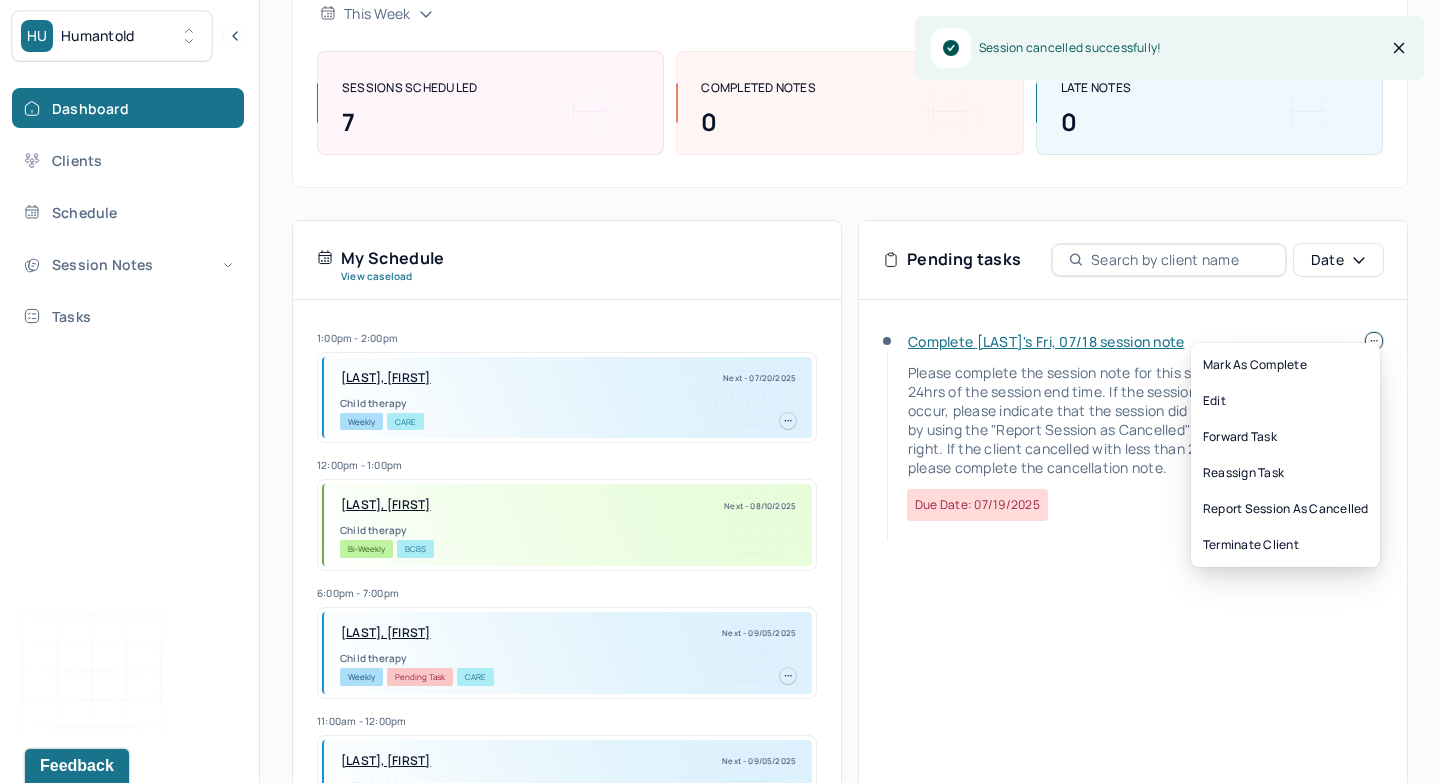 click on "HU [LAST] Dashboard Clients Schedule Session Notes Tasks CO [LAST] provider Logout Search by client name, chart number FAQs CO [LAST] Let’s get you started 🚀 You can manage your caseload and availability here this week SESSIONS SCHEDULED 7 COMPLETED NOTES 0 LATE NOTES 0 My Schedule View caseload 1:00pm - 2:00pm WILLIAMS-EL, [LAST] Next - 07/20/2025 Child therapy Weekly CARE 12:00pm - 1:00pm SMITH, [LAST] Next - 08/10/2025 Child therapy Bi-Weekly BCBS 6:00pm - 7:00pm WILLIAMS, [LAST] Next - 09/05/2025 Child therapy Weekly Pending Task CARE 11:00am - 12:00pm AFFRIANY, [LAST] Next - 09/05/2025 Individual therapy Weekly Pending Task CARE 3:00pm - 4:00pm HINGORANI, [LAST] Next - 09/05/2025 Individual therapy Weekly Pending Task CARE 5:00pm - 6:00pm VRATIMOS, [LAST] Next - 09/05/2025 Individual therapy Weekly Pending Task CARE 6:00pm - 7:00pm RUSSELL, [LAST] Next - 09/05/2025 Child therapy Weekly CARE" at bounding box center (720, 370) 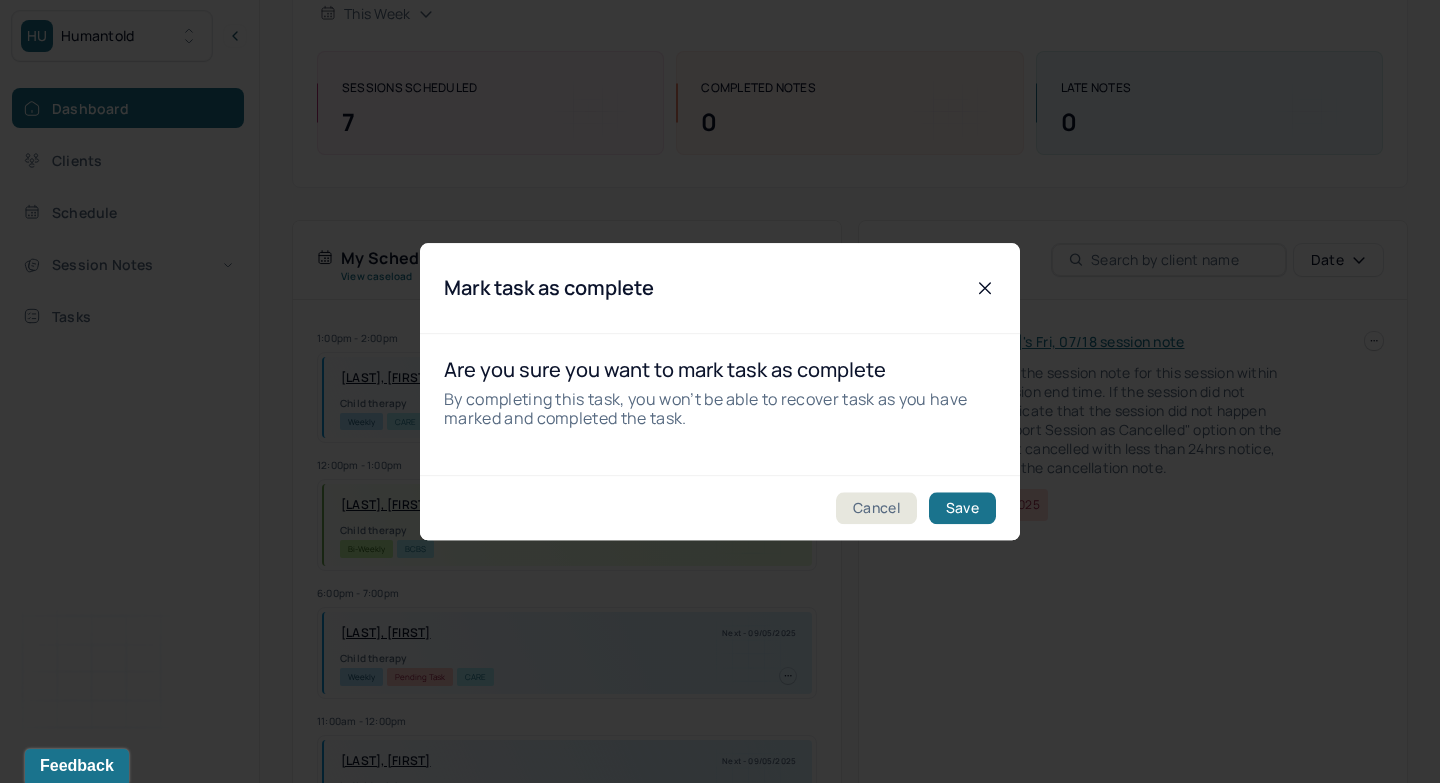 click 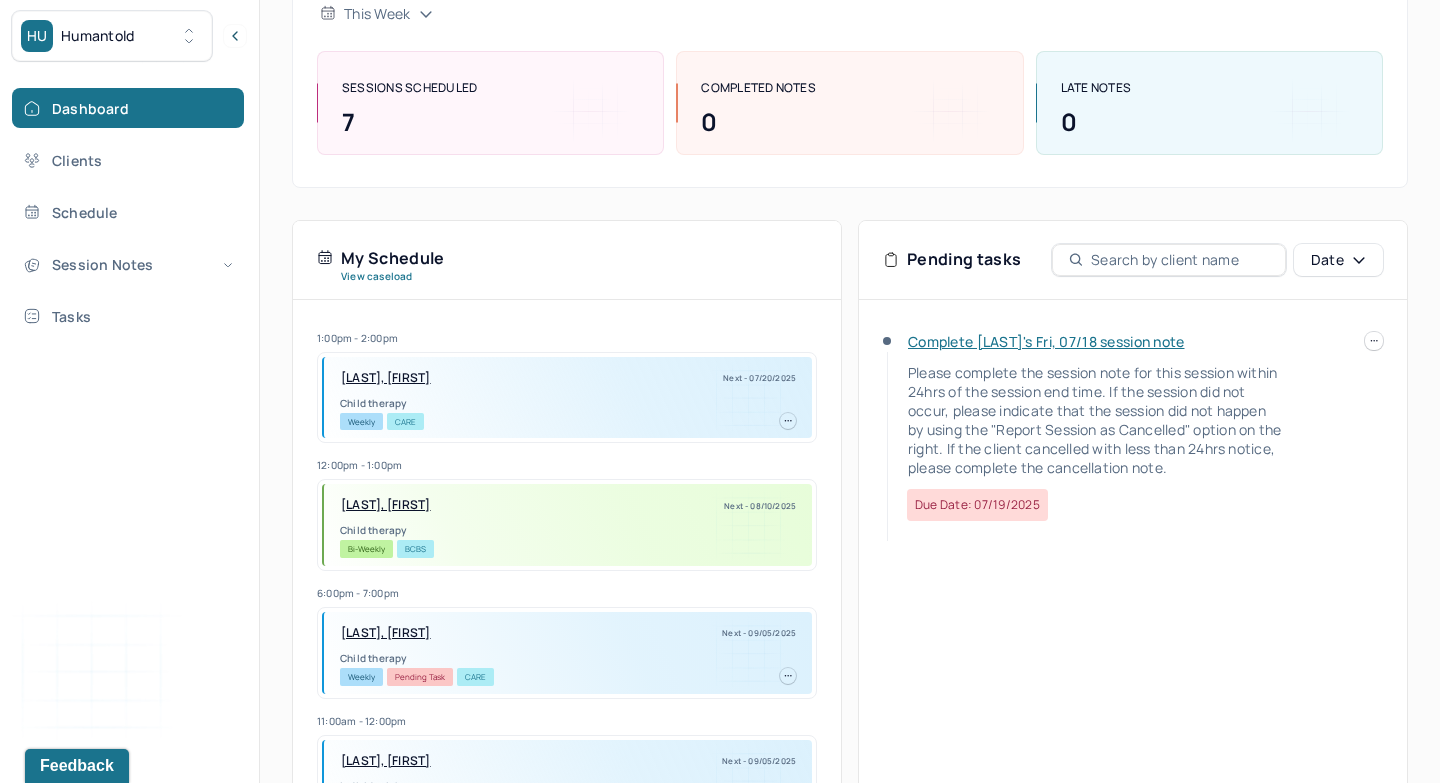 click on "HU [LAST] Dashboard Clients Schedule Session Notes Tasks CO [LAST] provider Logout Search by client name, chart number FAQs CO [LAST] Let’s get you started 🚀 You can manage your caseload and availability here this week SESSIONS SCHEDULED 7 COMPLETED NOTES 0 LATE NOTES 0 My Schedule View caseload 1:00pm - 2:00pm WILLIAMS-EL, [LAST] Next - 07/20/2025 Child therapy Weekly CARE 12:00pm - 1:00pm SMITH, [LAST] Next - 08/10/2025 Child therapy Bi-Weekly BCBS 6:00pm - 7:00pm WILLIAMS, [LAST] Next - 09/05/2025 Child therapy Weekly Pending Task CARE 11:00am - 12:00pm AFFRIANY, [LAST] Next - 09/05/2025 Individual therapy Weekly Pending Task CARE 3:00pm - 4:00pm HINGORANI, [LAST] Next - 09/05/2025 Individual therapy Weekly Pending Task CARE 5:00pm - 6:00pm VRATIMOS, [LAST] Next - 09/05/2025 Individual therapy Weekly Pending Task CARE 6:00pm - 7:00pm RUSSELL, [LAST] Next - 09/05/2025 Child therapy Weekly CARE" at bounding box center [720, 370] 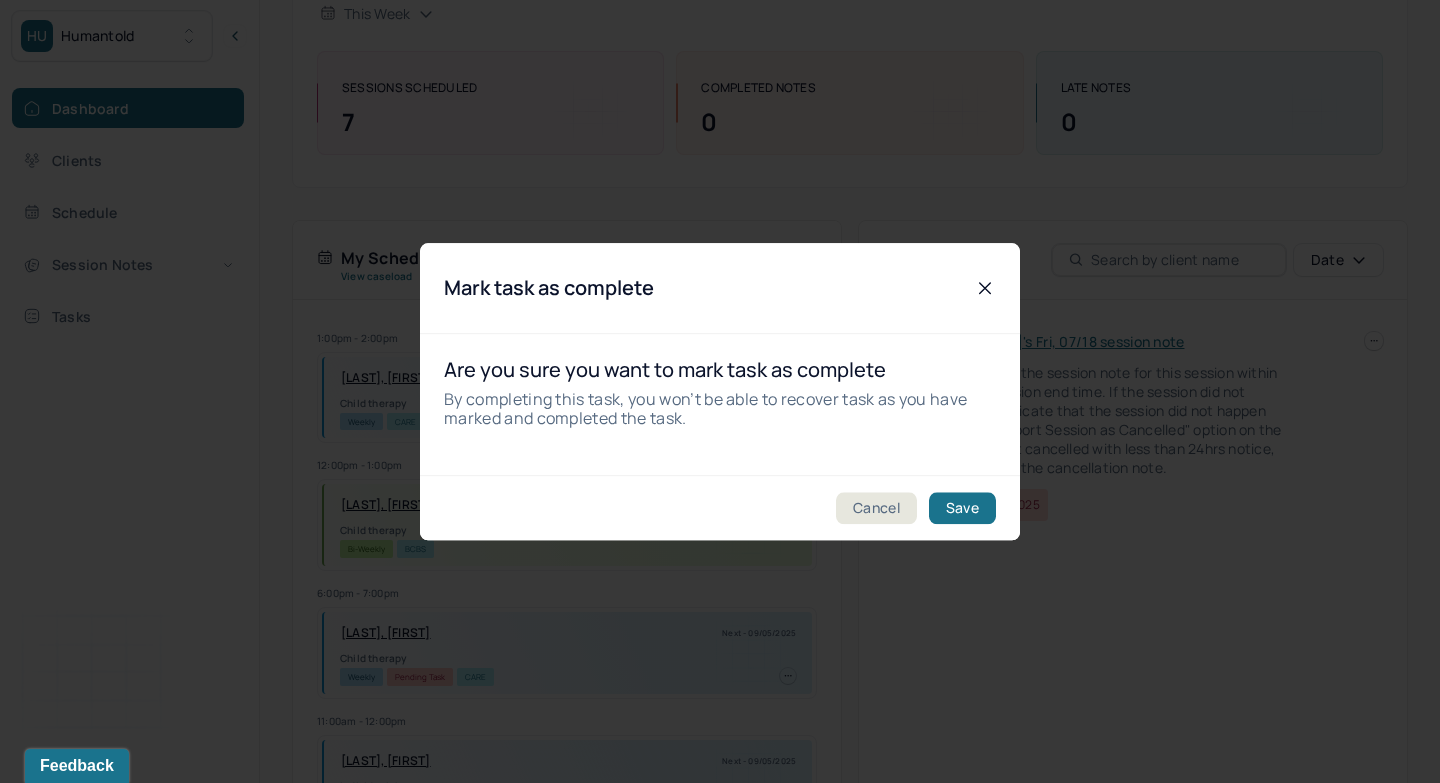 click 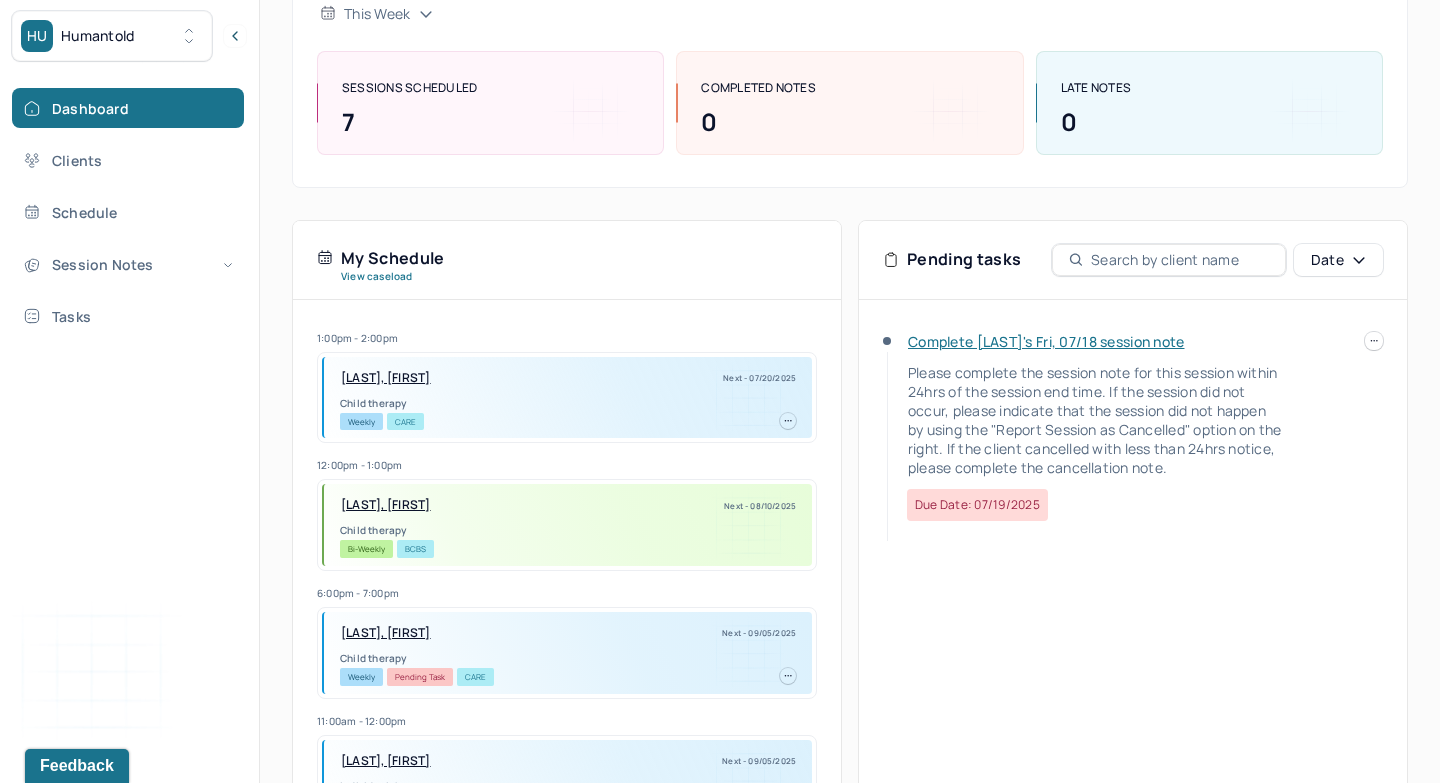 click on "HU [LAST] Dashboard Clients Schedule Session Notes Tasks CO [LAST] provider Logout Search by client name, chart number FAQs CO [LAST] Let’s get you started 🚀 You can manage your caseload and availability here this week SESSIONS SCHEDULED 7 COMPLETED NOTES 0 LATE NOTES 0 My Schedule View caseload 1:00pm - 2:00pm WILLIAMS-EL, [LAST] Next - 07/20/2025 Child therapy Weekly CARE 12:00pm - 1:00pm SMITH, [LAST] Next - 08/10/2025 Child therapy Bi-Weekly BCBS 6:00pm - 7:00pm WILLIAMS, [LAST] Next - 09/05/2025 Child therapy Weekly Pending Task CARE 11:00am - 12:00pm AFFRIANY, [LAST] Next - 09/05/2025 Individual therapy Weekly Pending Task CARE 3:00pm - 4:00pm HINGORANI, [LAST] Next - 09/05/2025 Individual therapy Weekly Pending Task CARE 5:00pm - 6:00pm VRATIMOS, [LAST] Next - 09/05/2025 Individual therapy Weekly Pending Task CARE 6:00pm - 7:00pm RUSSELL, [LAST] Next - 09/05/2025 Child therapy Weekly CARE" at bounding box center [720, 370] 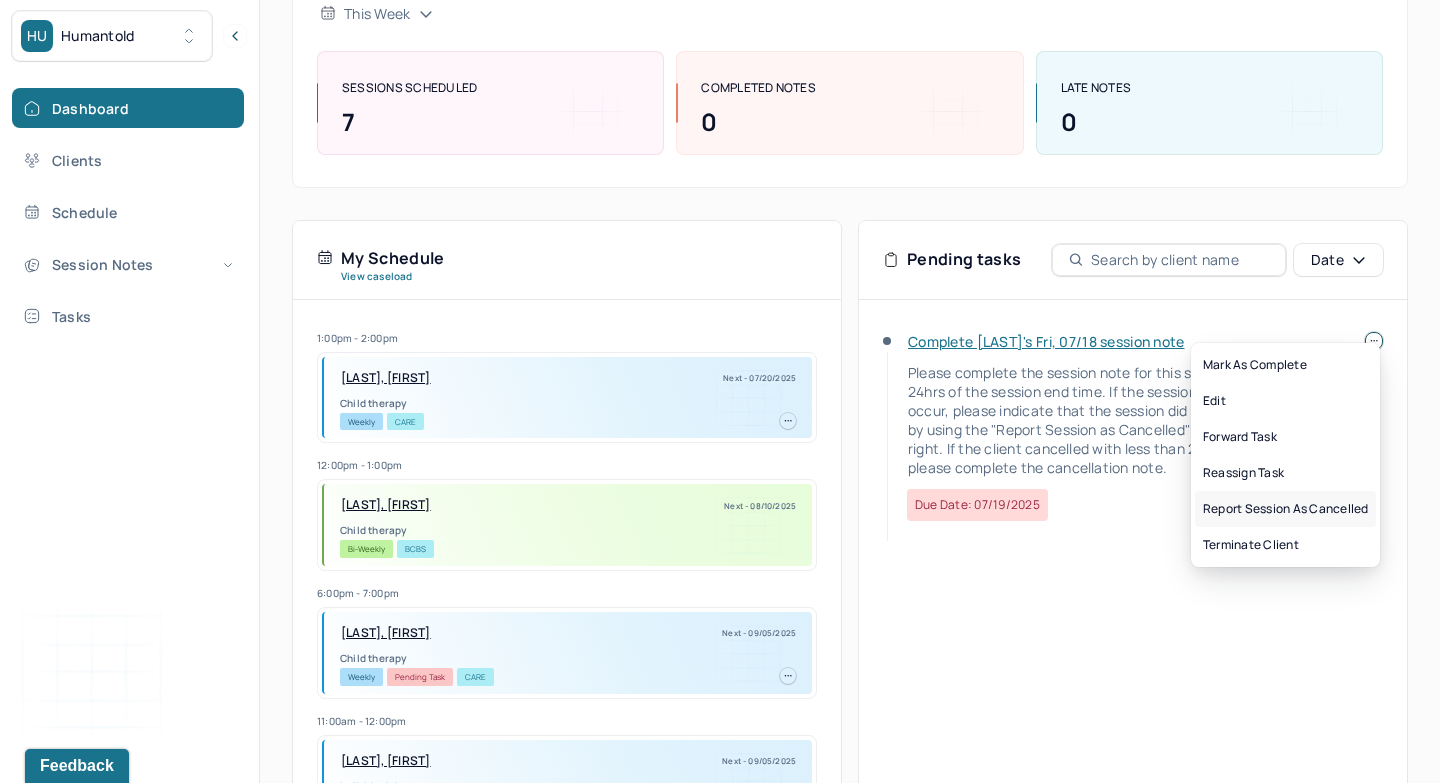 click on "Report session as cancelled" at bounding box center (1285, 509) 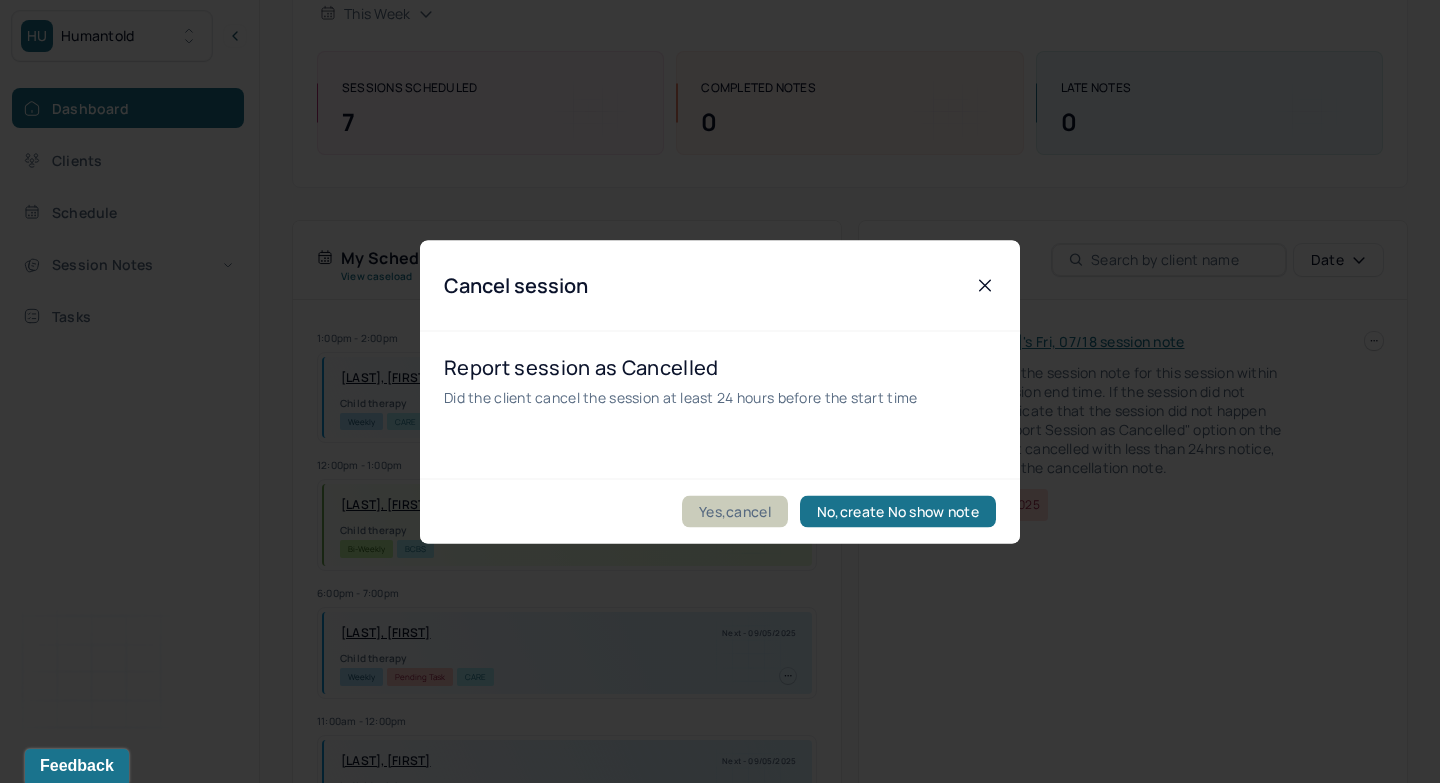 click on "Yes,cancel" at bounding box center [735, 511] 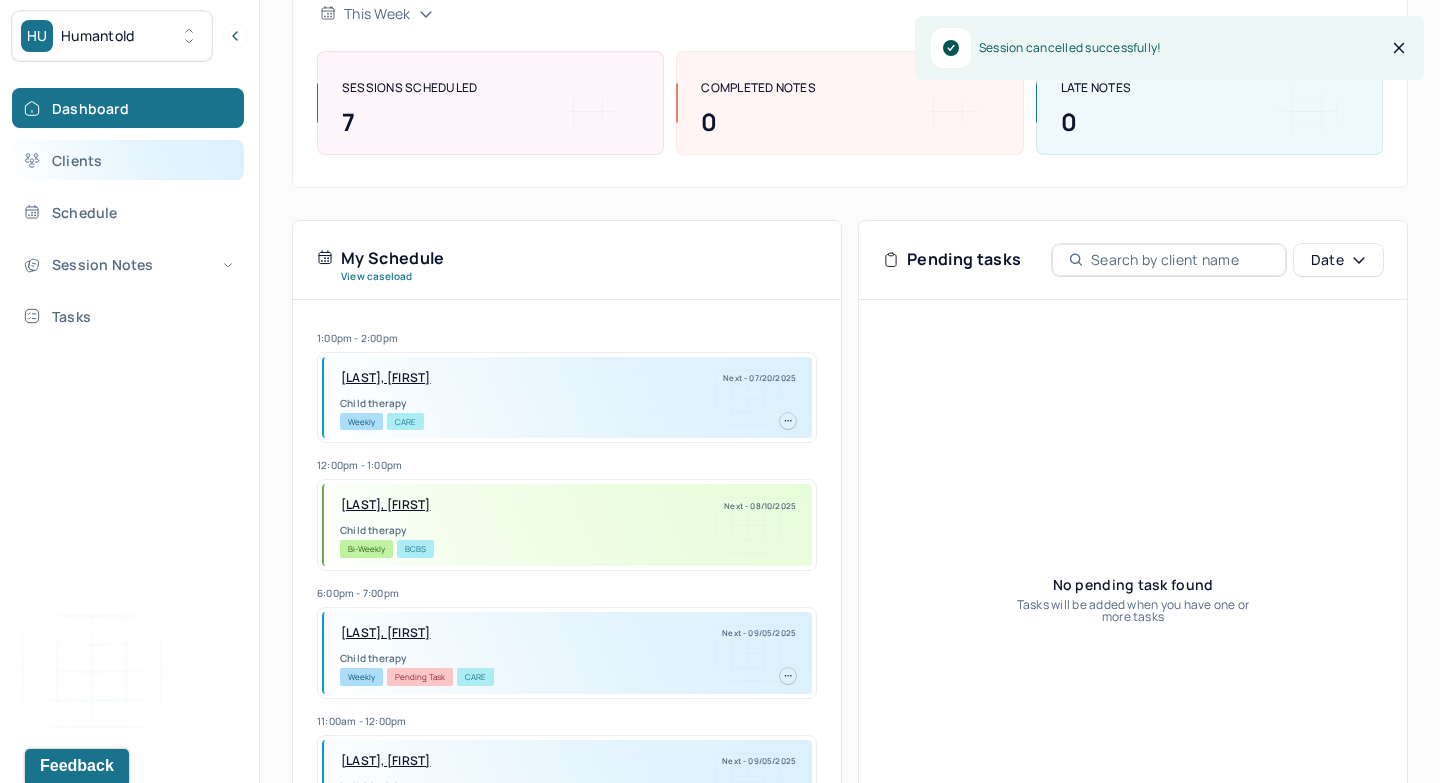 click on "Clients" at bounding box center [128, 160] 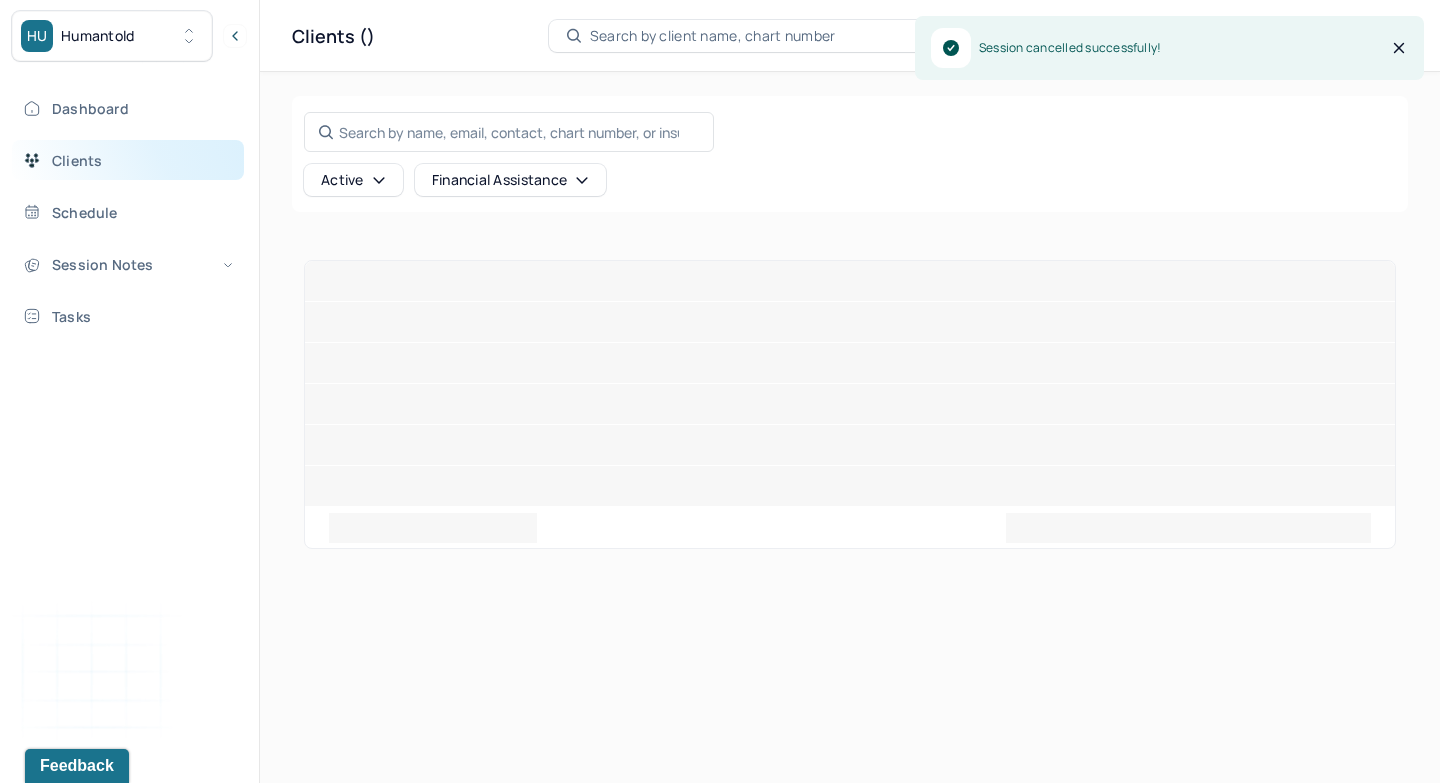 scroll, scrollTop: 0, scrollLeft: 0, axis: both 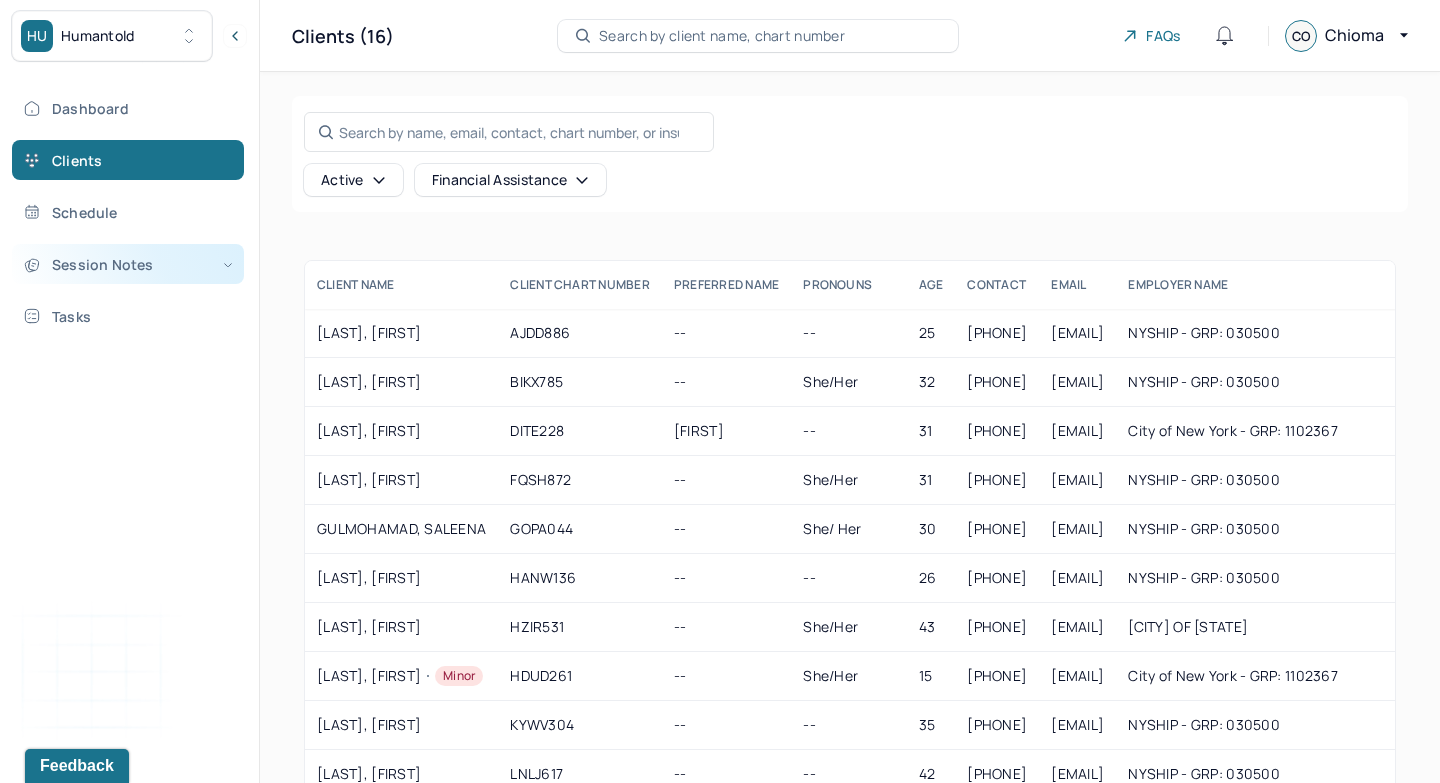 click on "Session Notes" at bounding box center [128, 264] 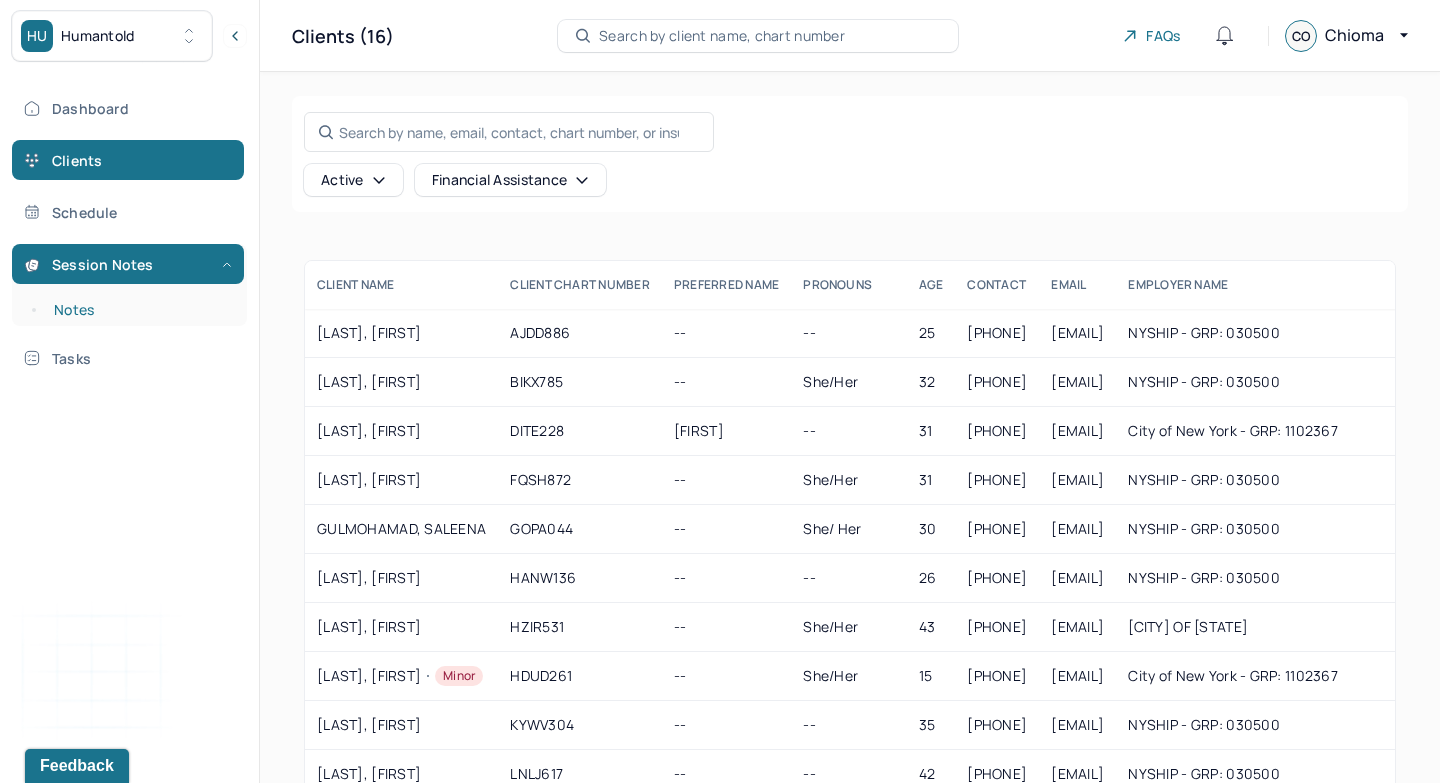 click on "Notes" at bounding box center [139, 310] 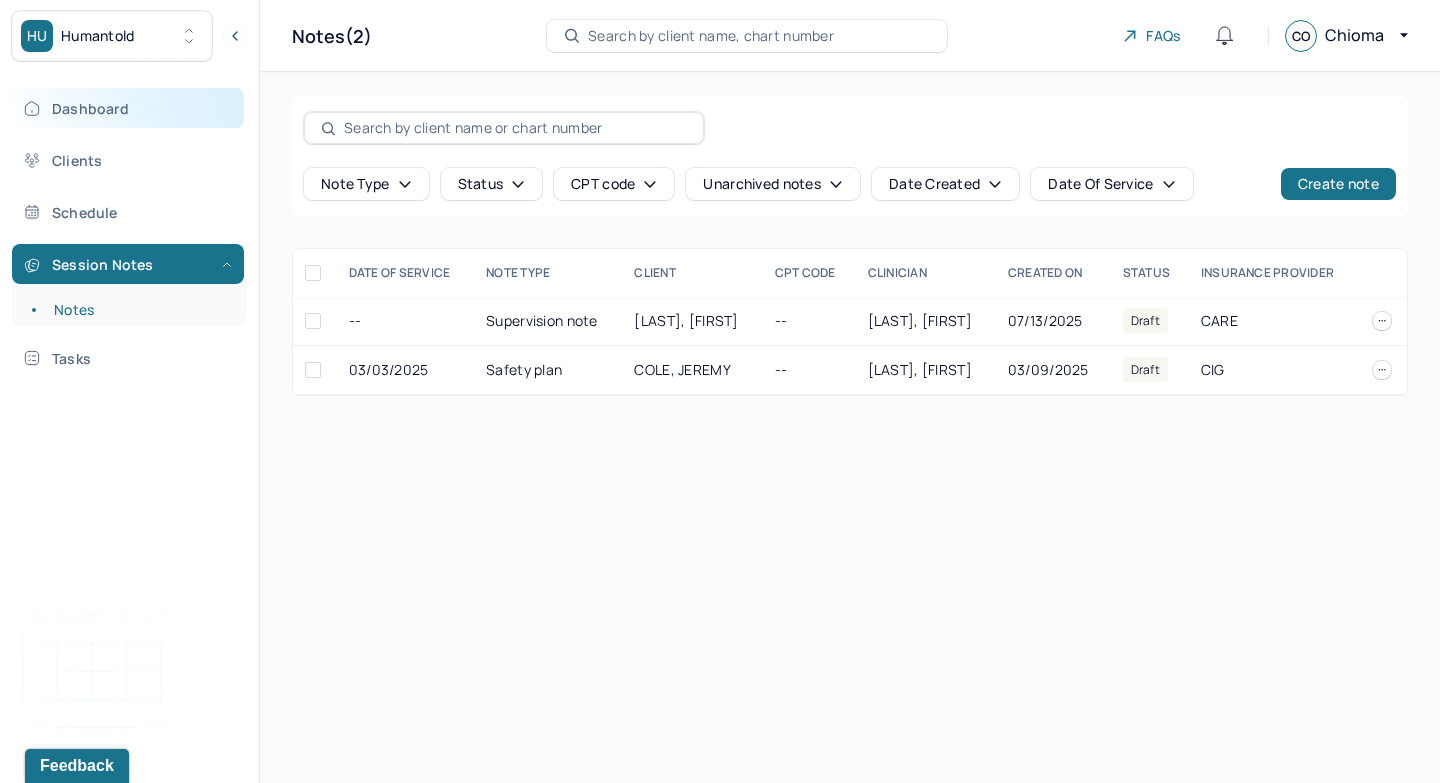 click on "Dashboard" at bounding box center (128, 108) 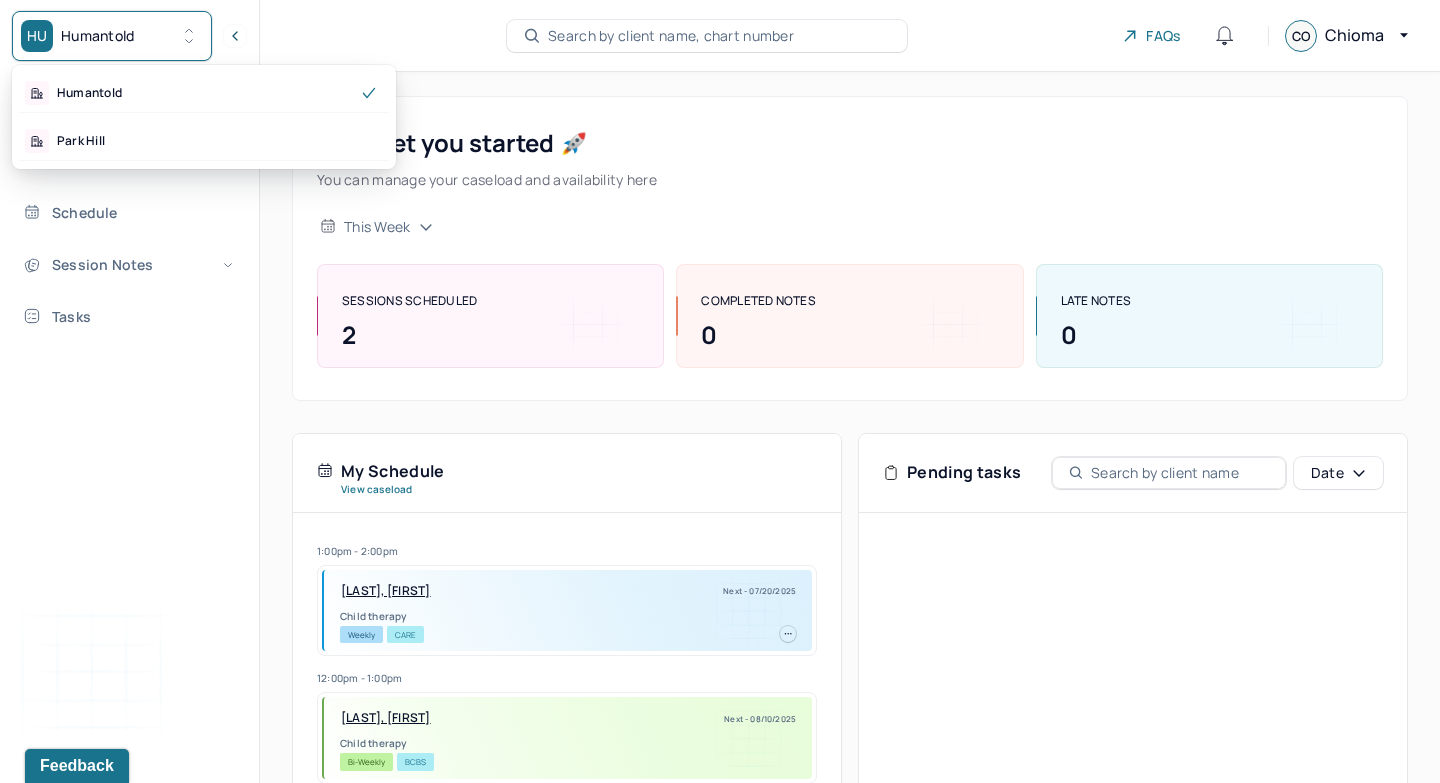 click on "HU Humantold" at bounding box center (112, 36) 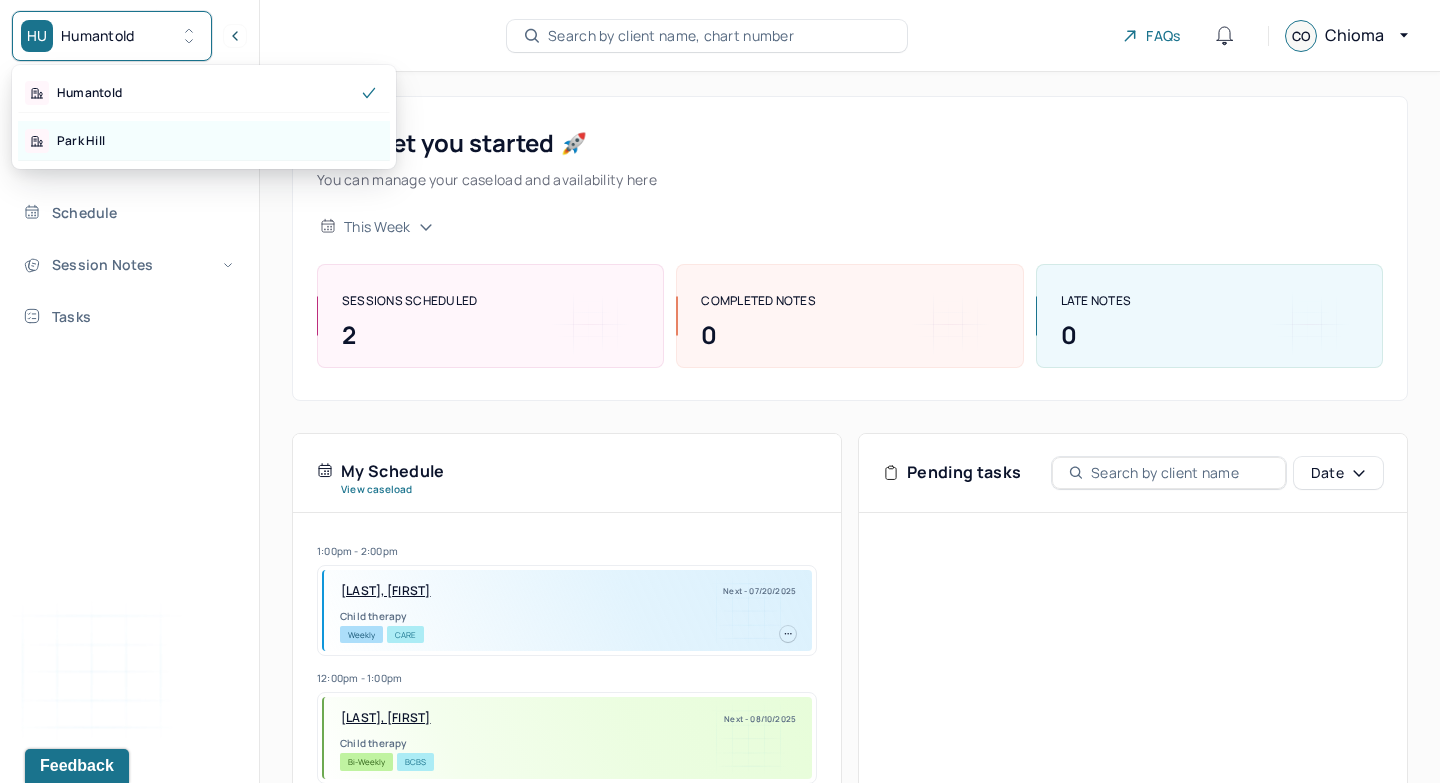 click on "Park Hill" at bounding box center [204, 141] 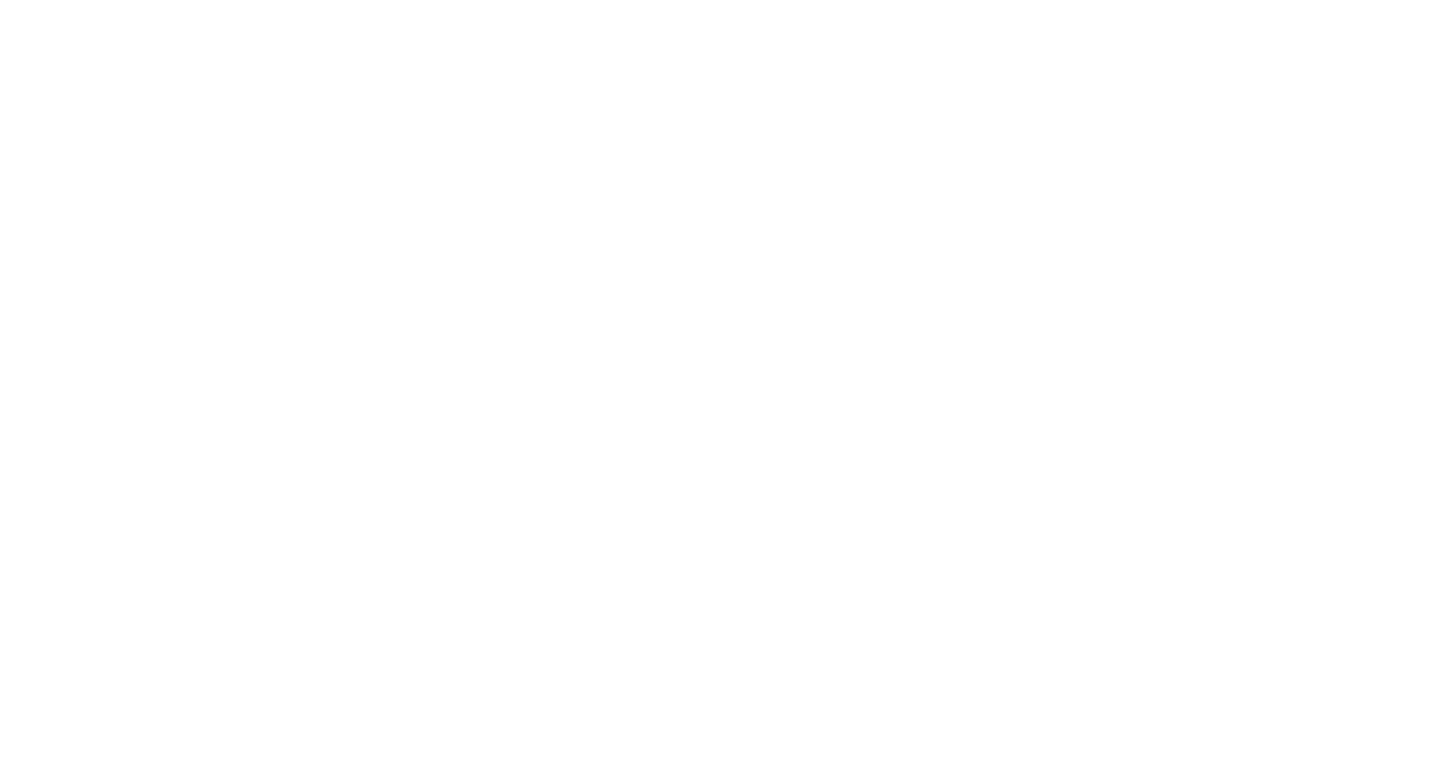 scroll, scrollTop: 0, scrollLeft: 0, axis: both 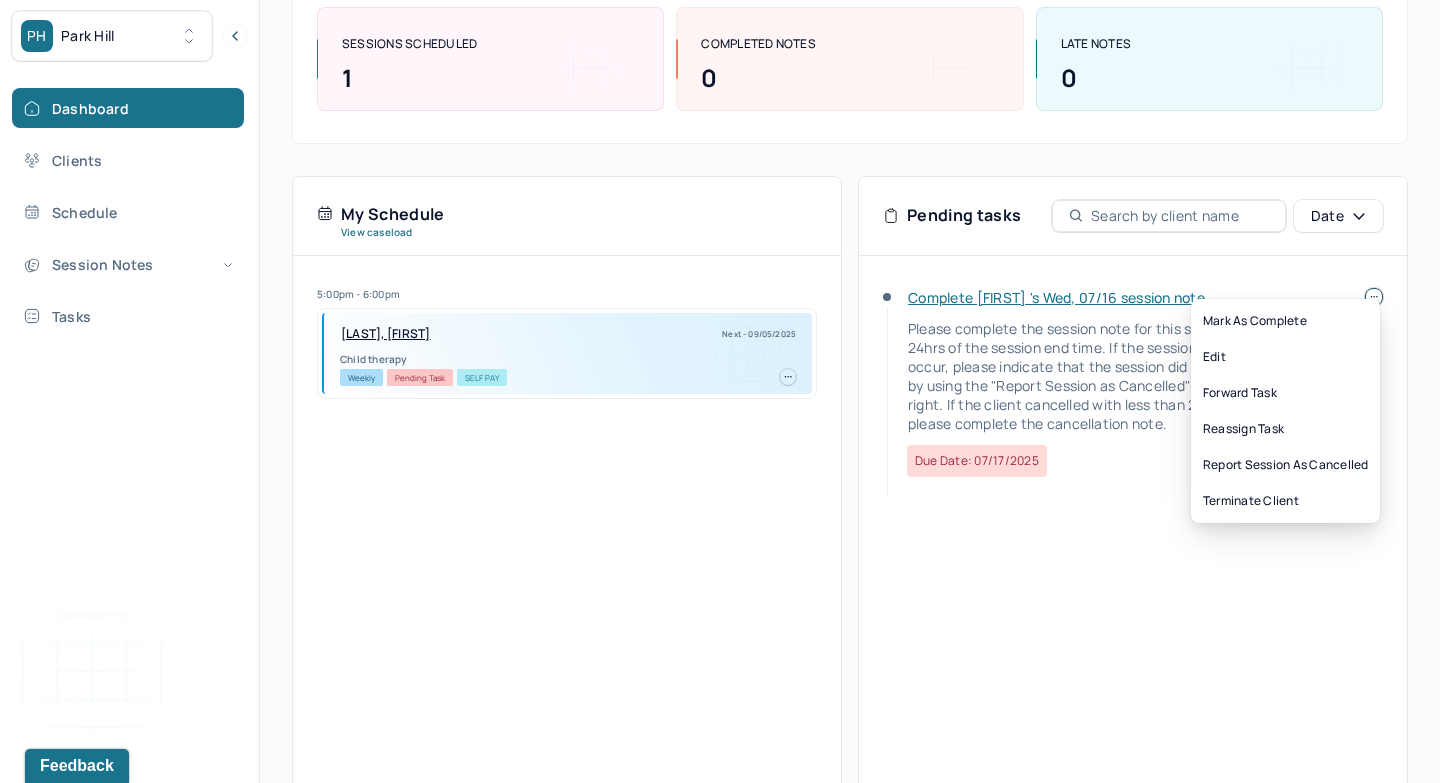 click on "PH Park Hill       Dashboard Clients Schedule Session Notes Tasks CO Chioma   Ofodile provider   Logout   Diagnosis codes on session notes are currently limited to one (1). Only input the primary diagnosis.       Search by client name, chart number     FAQs     CO Chioma Let’s get you started 🚀 You can manage your caseload and availability here   this week   SESSIONS SCHEDULED 1 COMPLETED NOTES 0 LATE NOTES 0 My Schedule View caseload 5:00pm - 6:00pm   SLADE, SARAI    Next - 09/05/2025 Child therapy Weekly Pending Task Self Pay     Pending tasks    Date   Complete Sarai 's Wed, 07/16 session note Please complete the session note for this session within 24hrs of the session end time. If the session did not occur, please indicate that the session did not happen by using the "Report Session as Cancelled" option on the right. If the client cancelled with less than 24hrs notice, please complete the cancellation note. Due date: 07/17/2025
Mark as complete Edit" at bounding box center [720, 304] 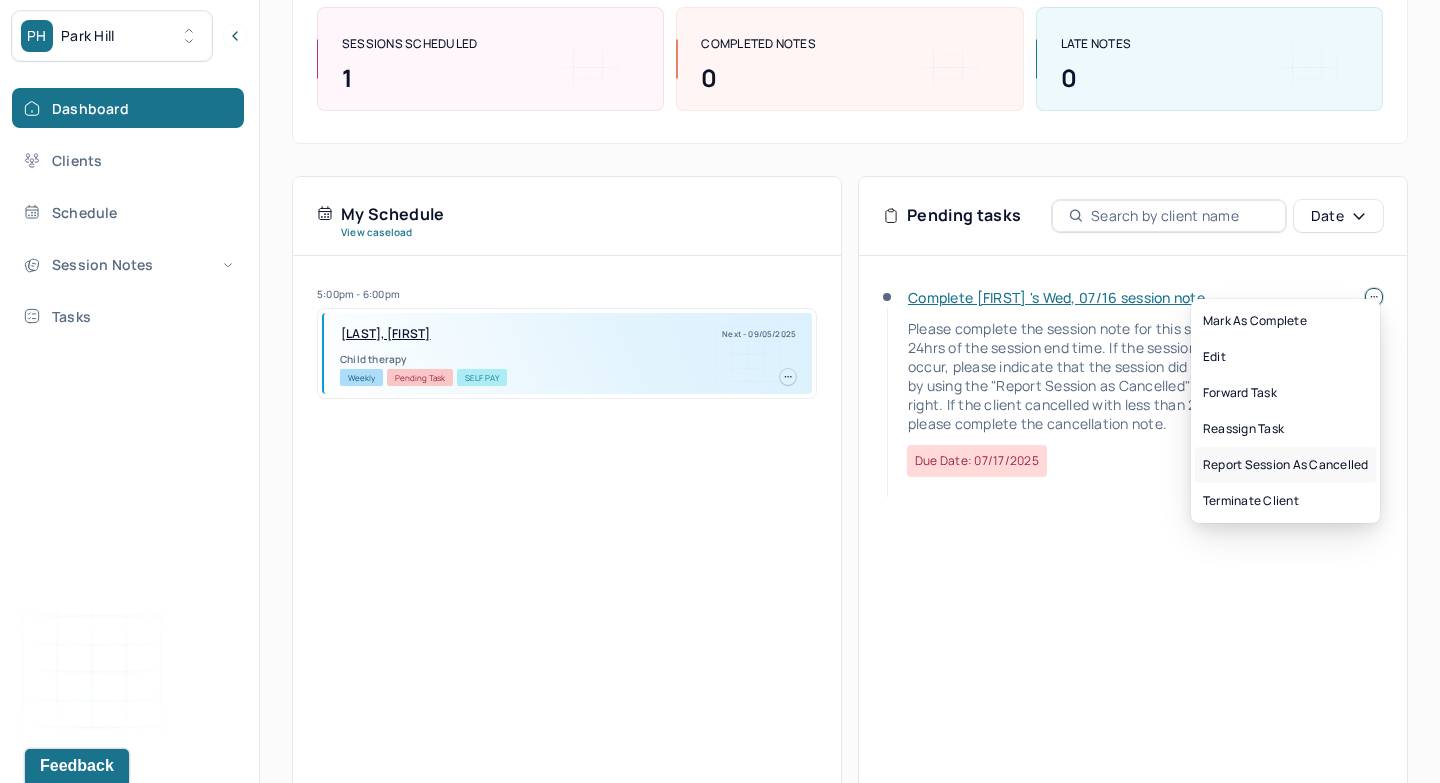 click on "Report session as cancelled" at bounding box center (1285, 465) 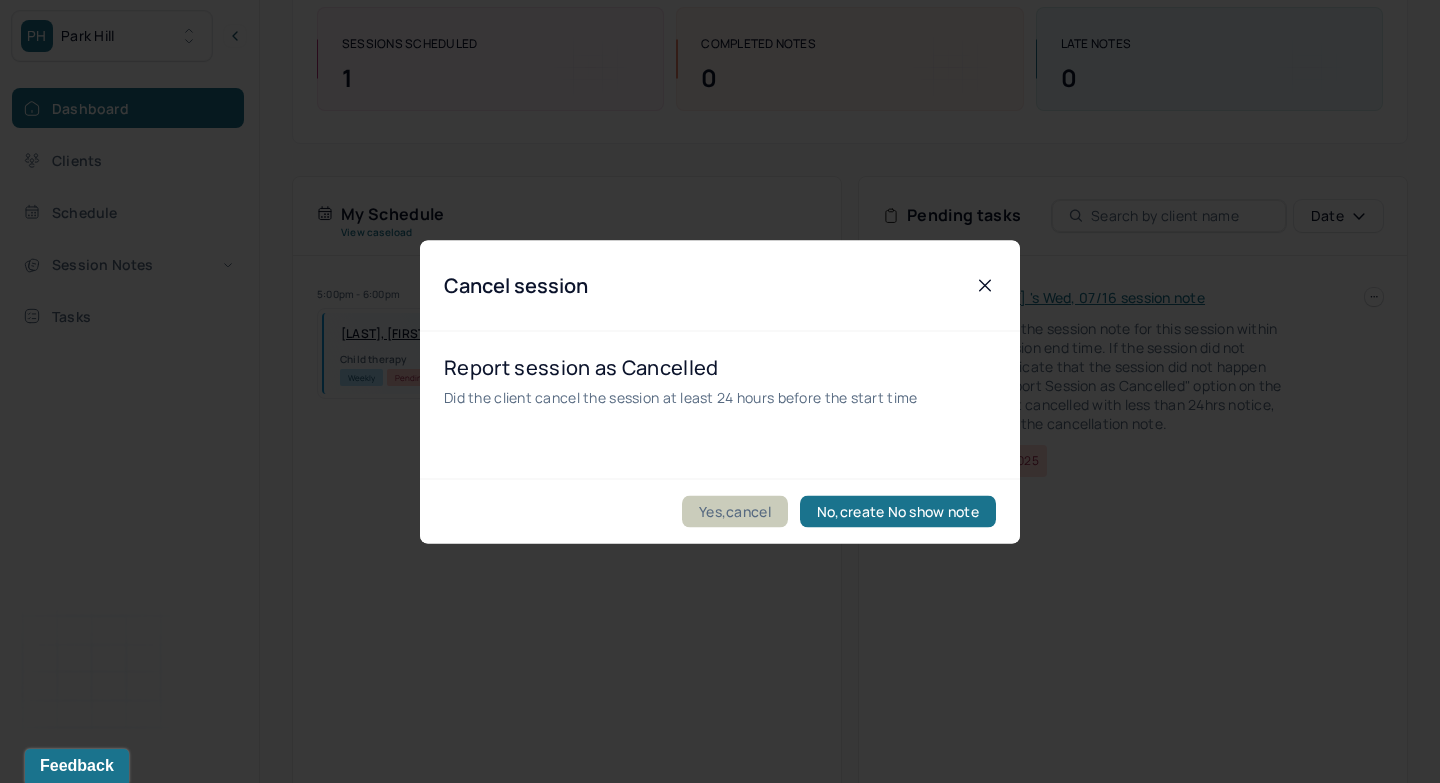 click on "Yes,cancel" at bounding box center (735, 511) 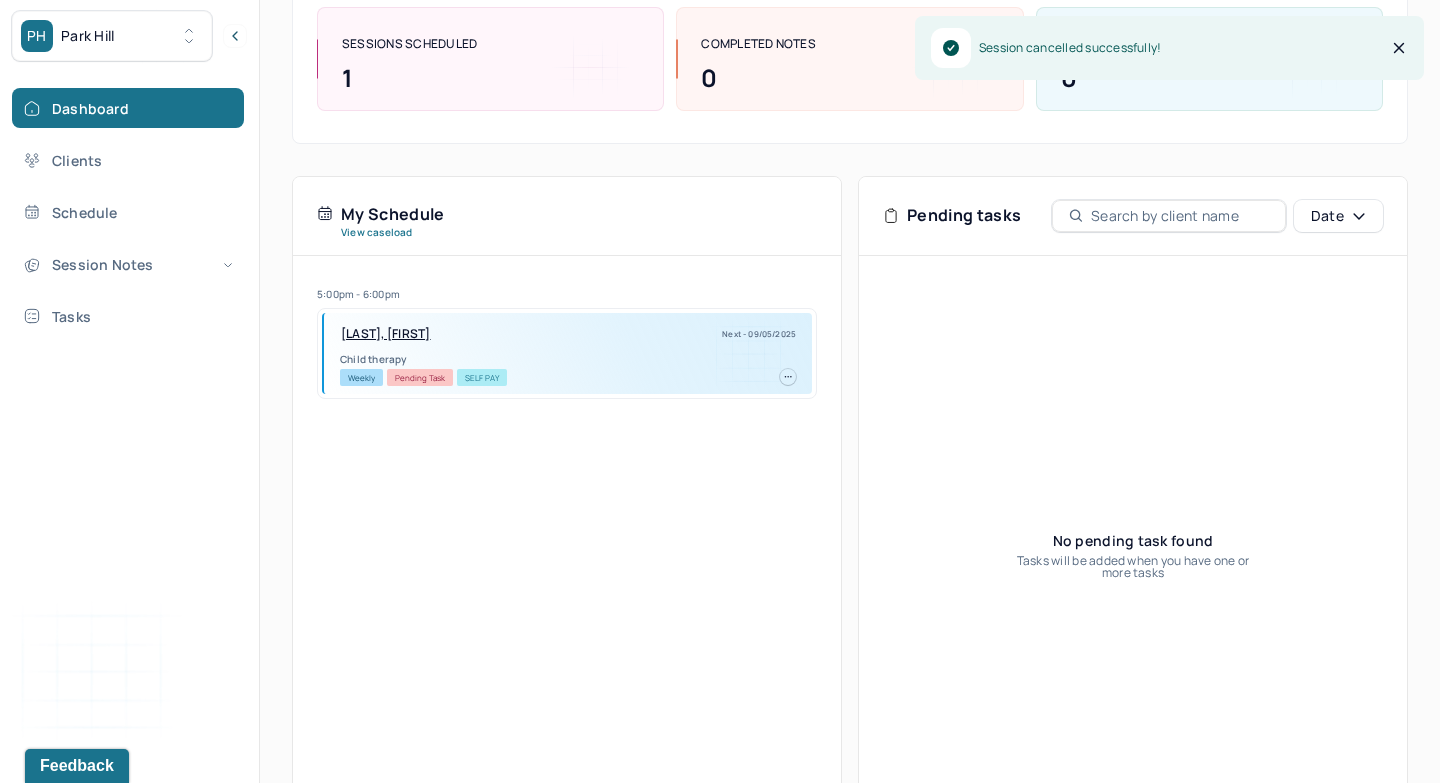 click 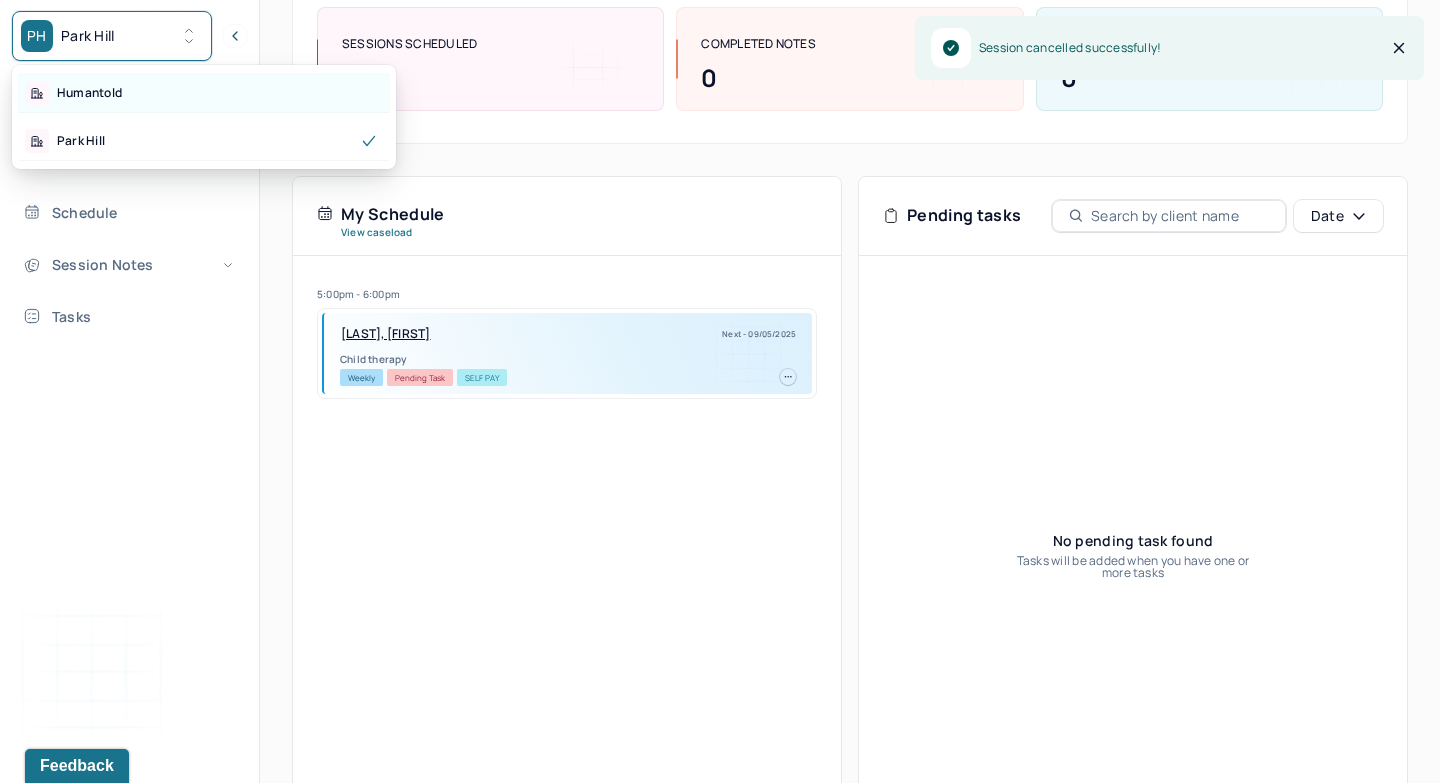 click on "Humantold" at bounding box center (204, 93) 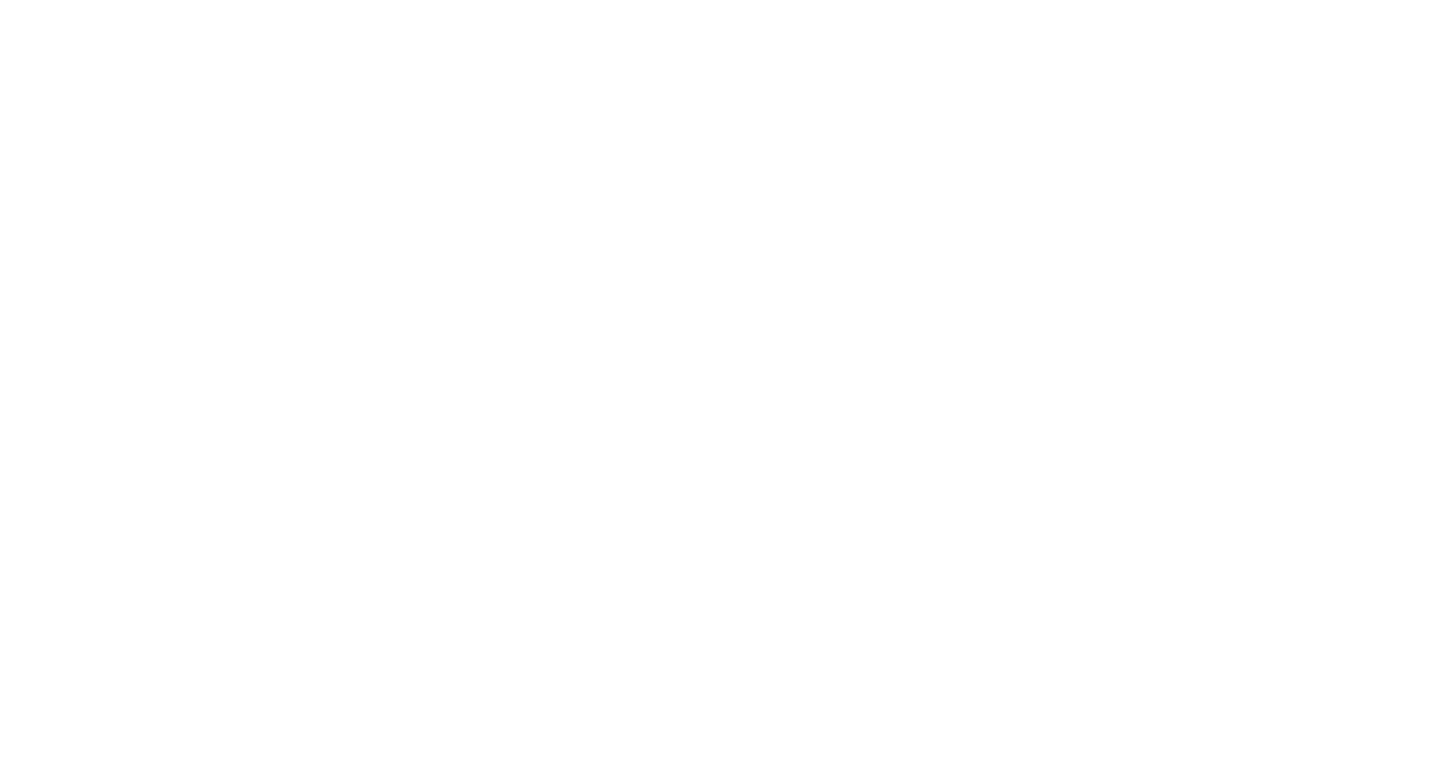 scroll, scrollTop: 0, scrollLeft: 0, axis: both 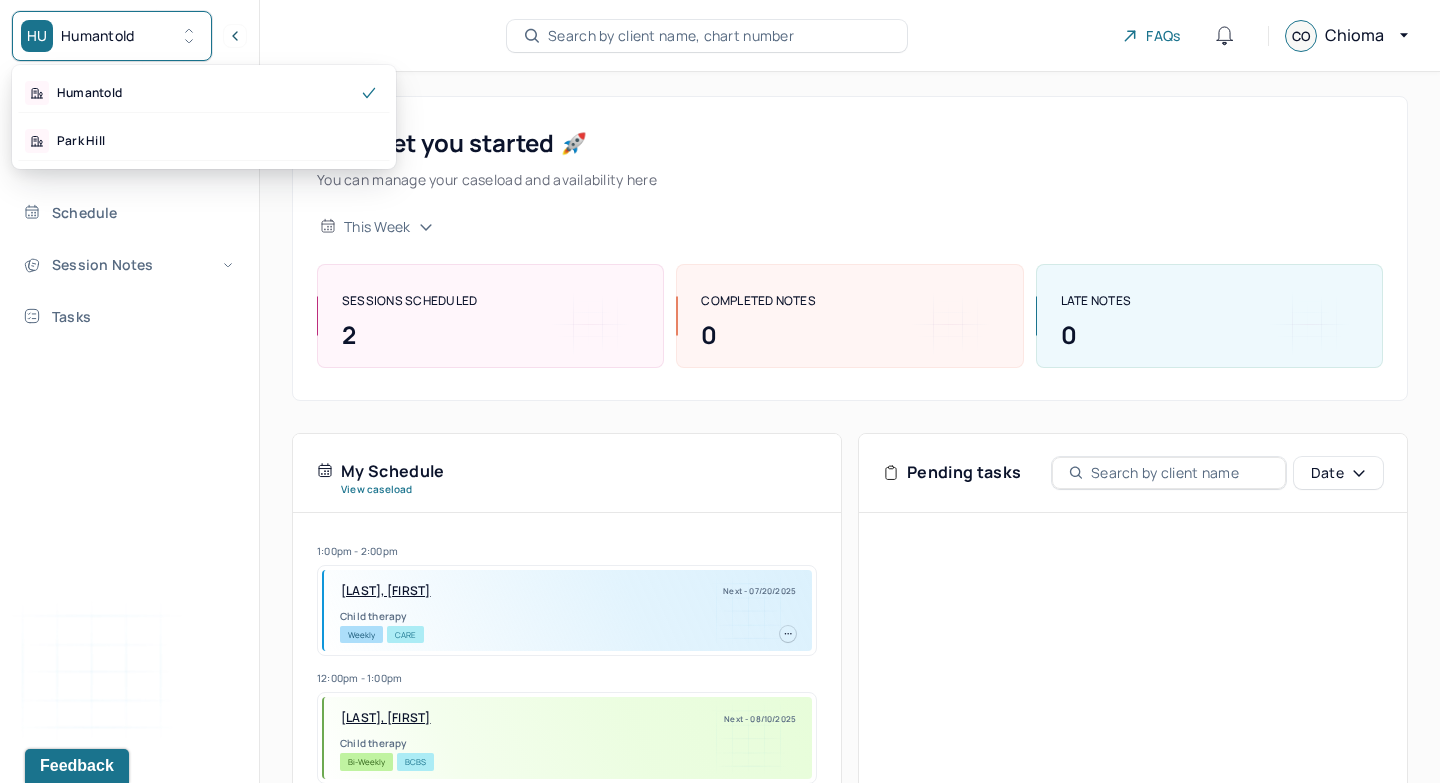 click on "HU Humantold" at bounding box center (112, 36) 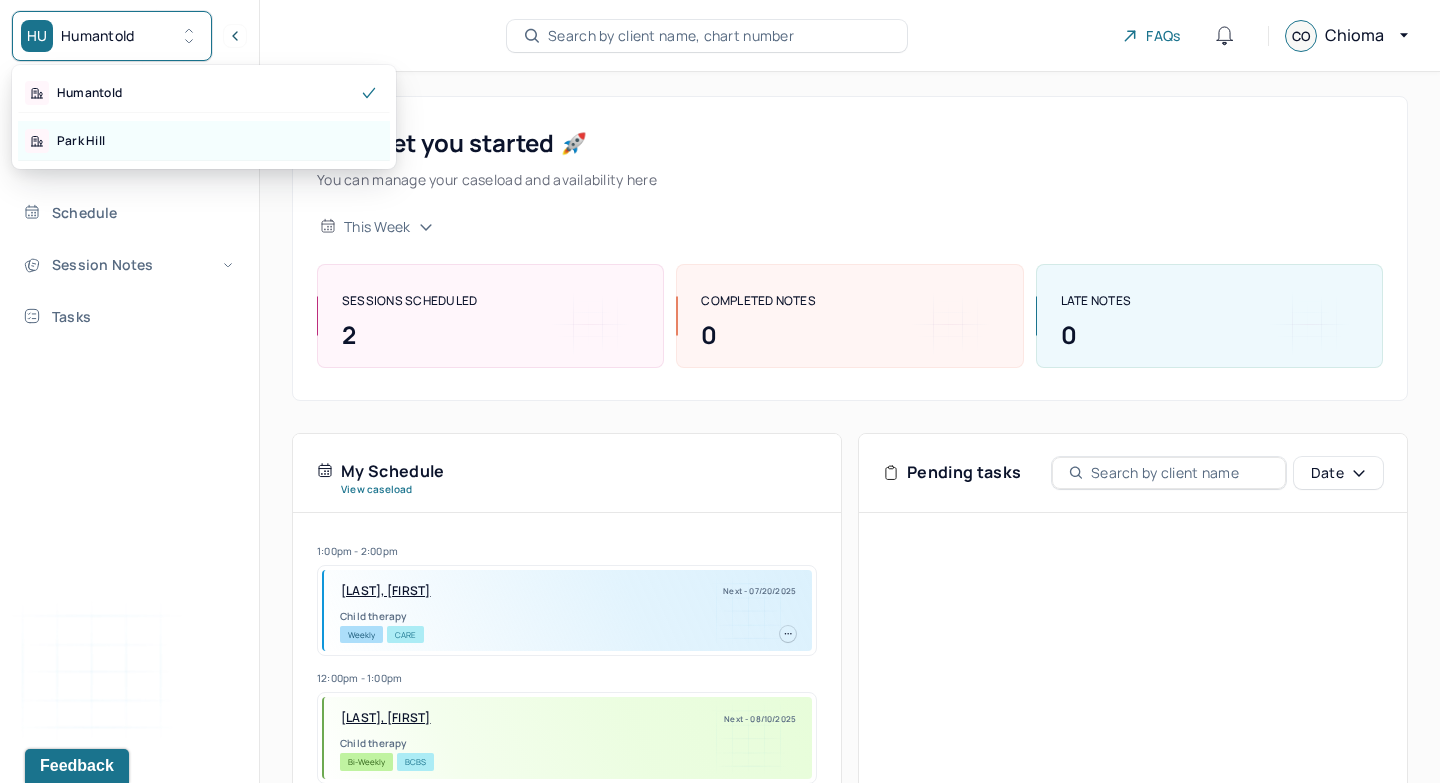 click on "Park Hill" at bounding box center [204, 141] 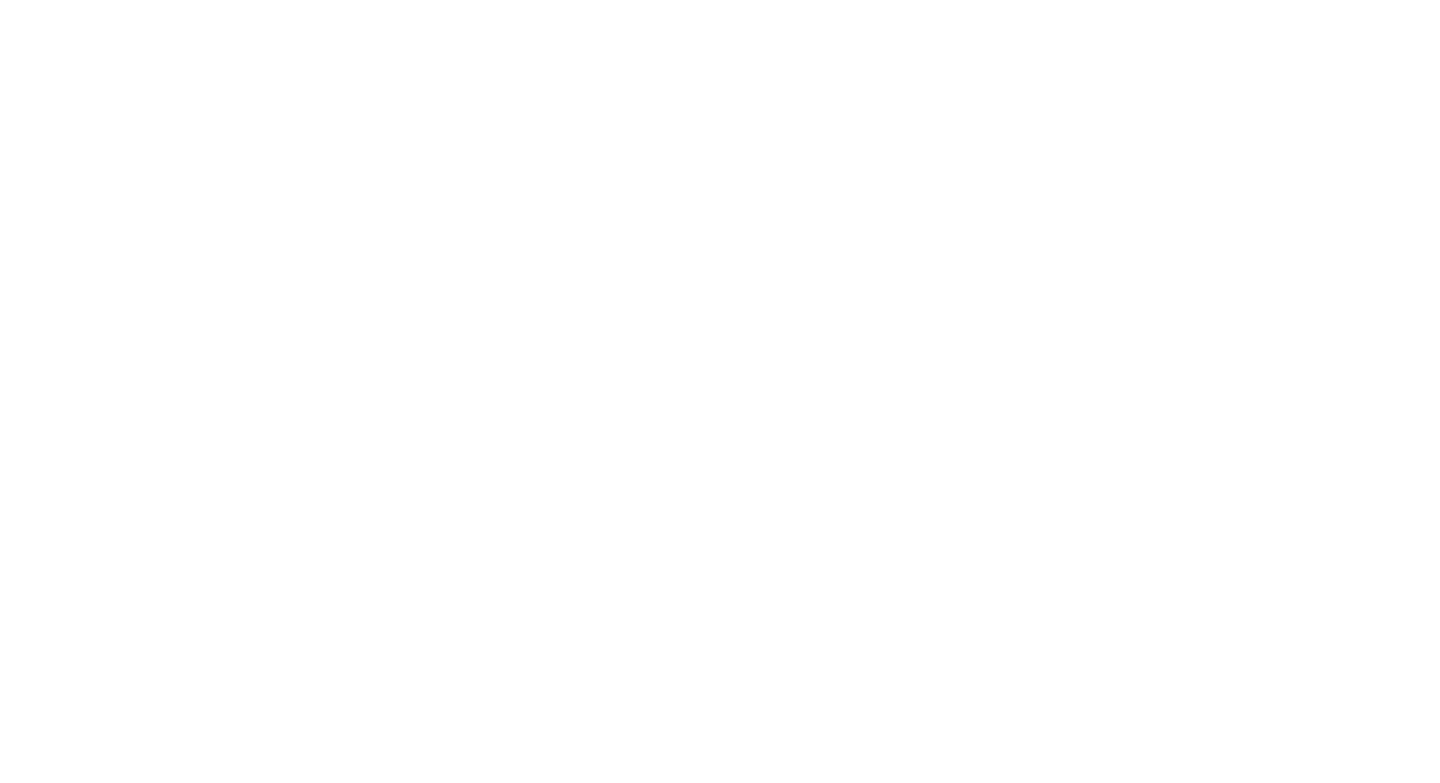scroll, scrollTop: 0, scrollLeft: 0, axis: both 